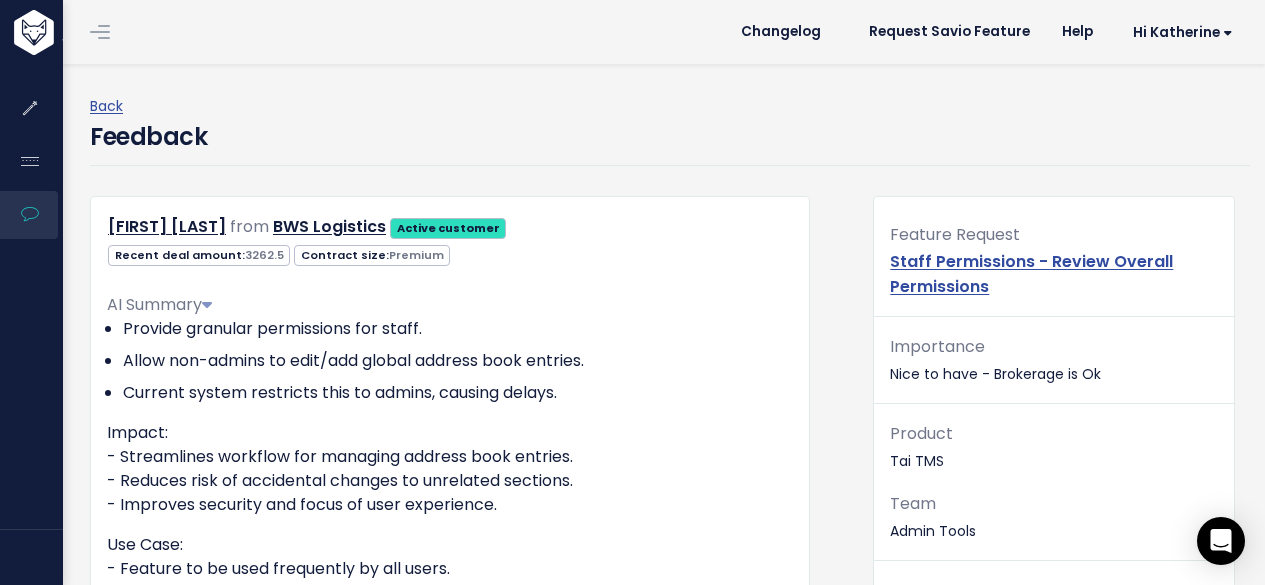 scroll, scrollTop: 0, scrollLeft: 0, axis: both 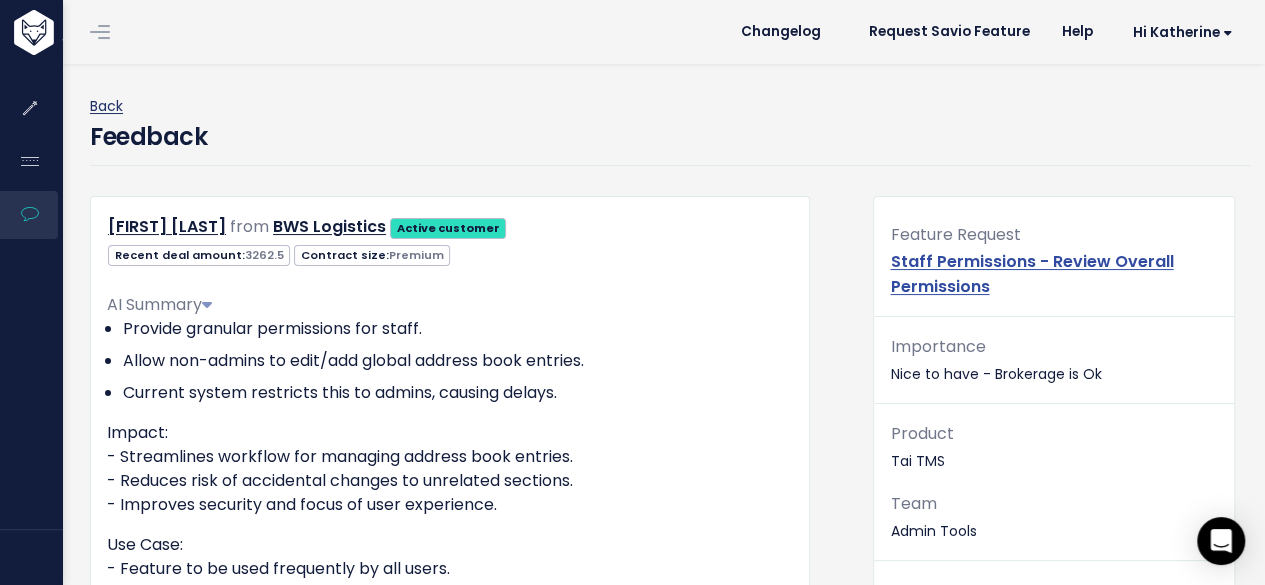 click on "Back" at bounding box center [106, 106] 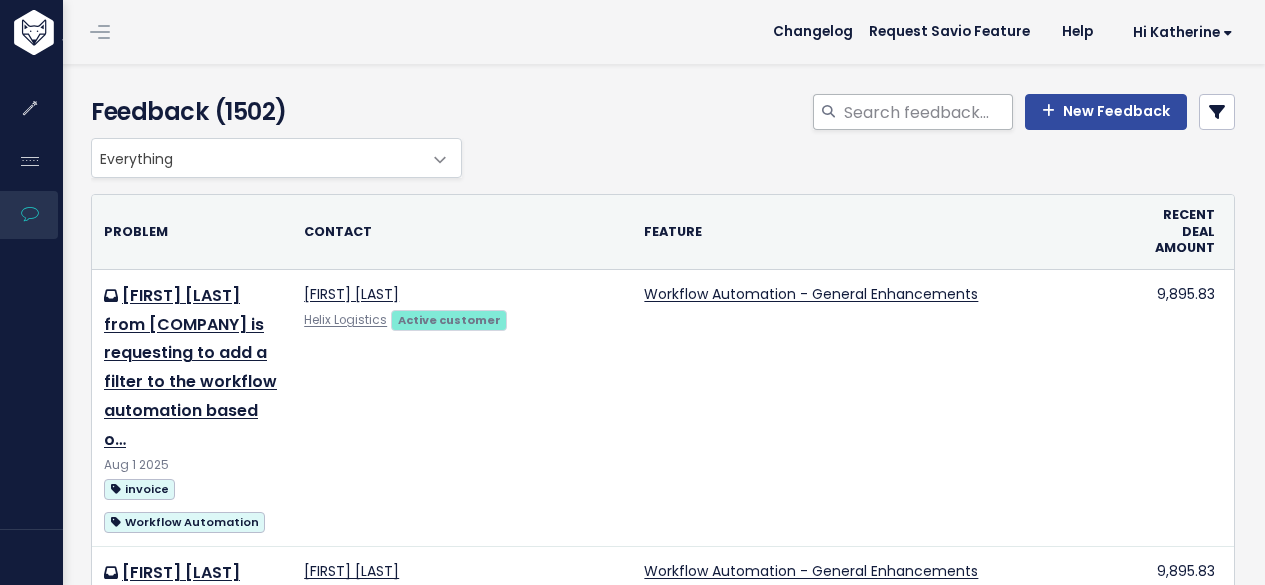 scroll, scrollTop: 0, scrollLeft: 0, axis: both 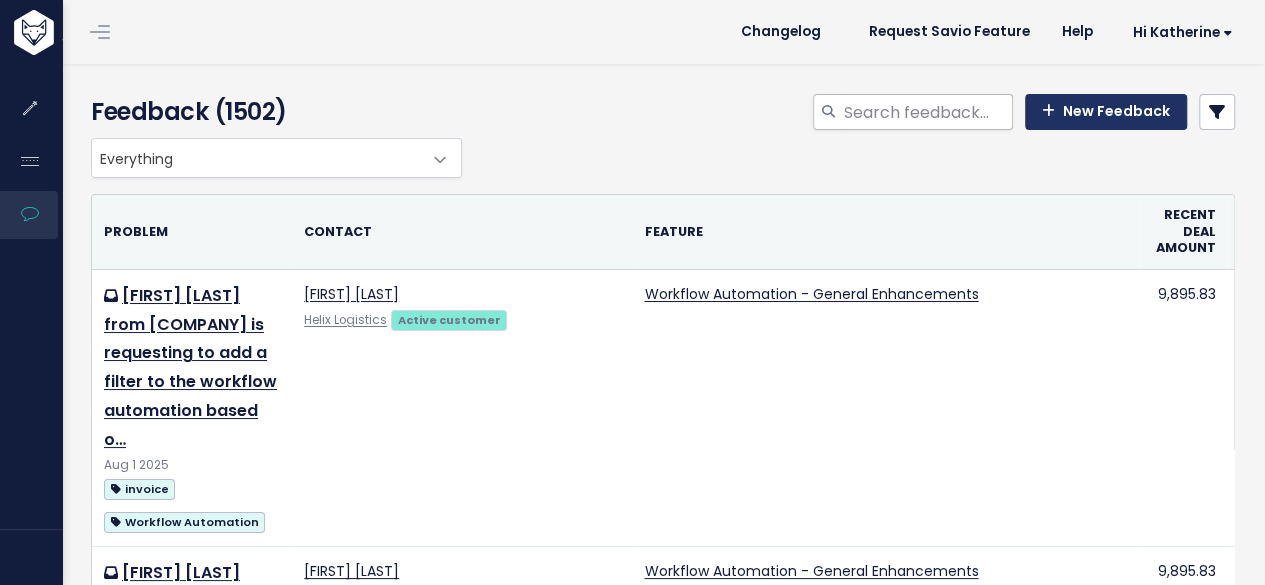 drag, startPoint x: 1076, startPoint y: 118, endPoint x: 924, endPoint y: 125, distance: 152.1611 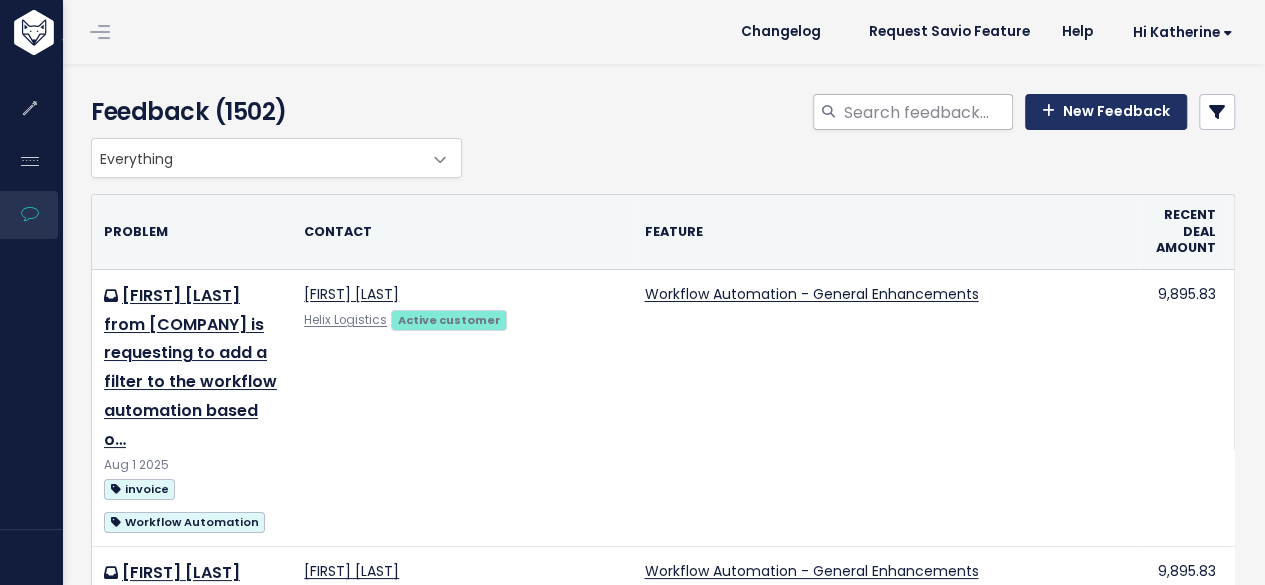 click on "New Feedback" at bounding box center [1106, 112] 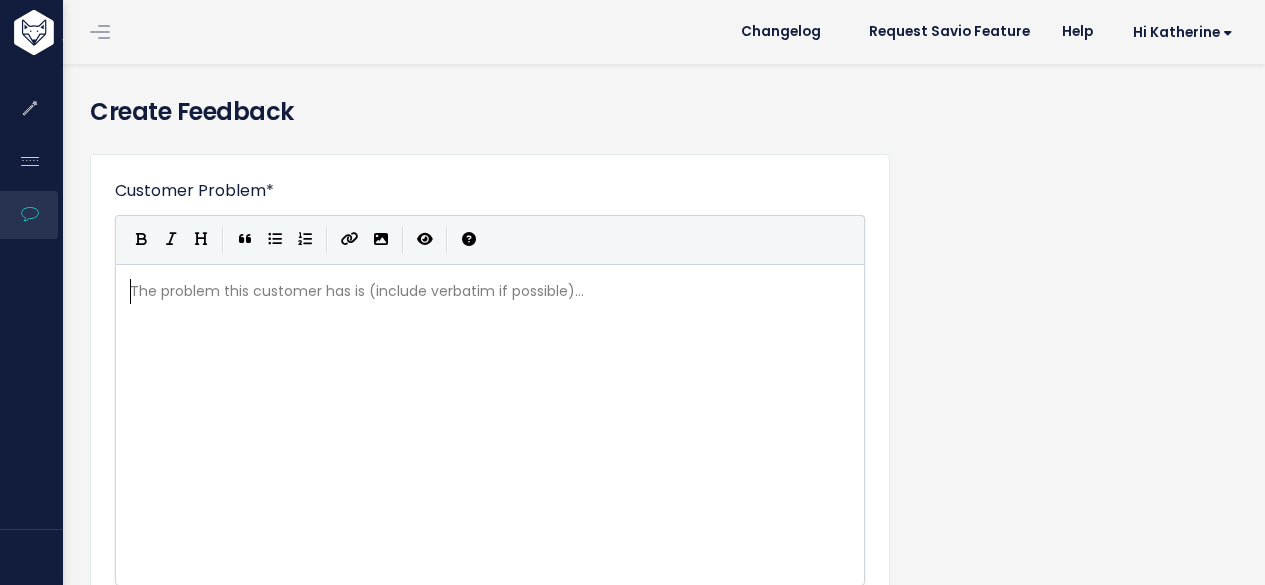 scroll, scrollTop: 0, scrollLeft: 0, axis: both 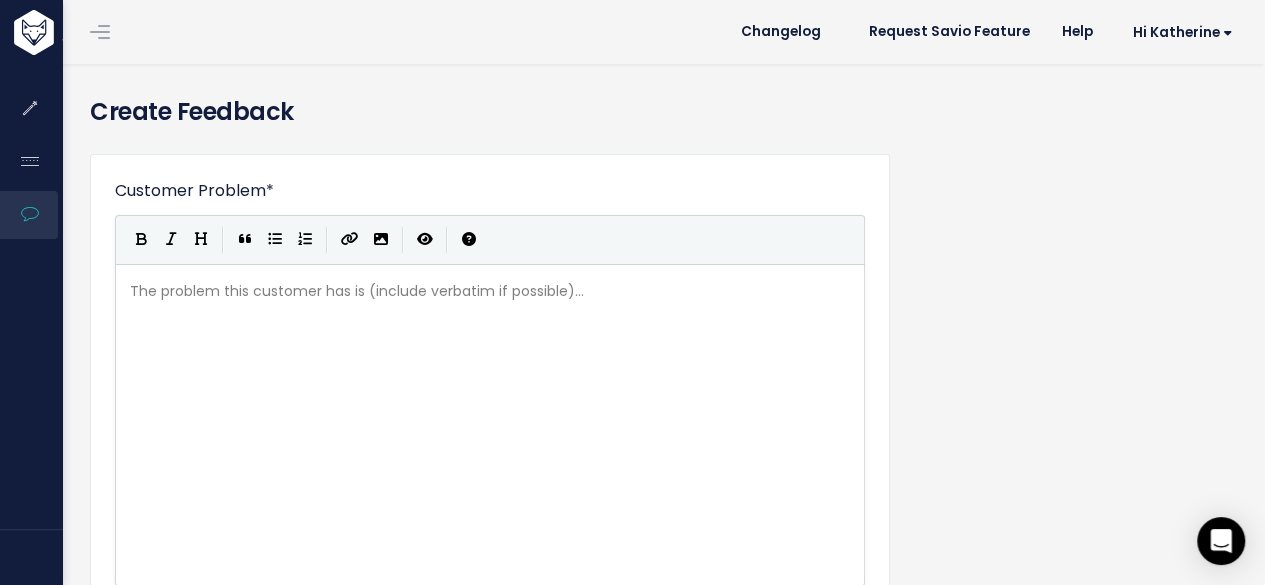 click on "The problem this customer has is (include verbatim if possible)... xxxxxxxxxx   ​" at bounding box center [515, 450] 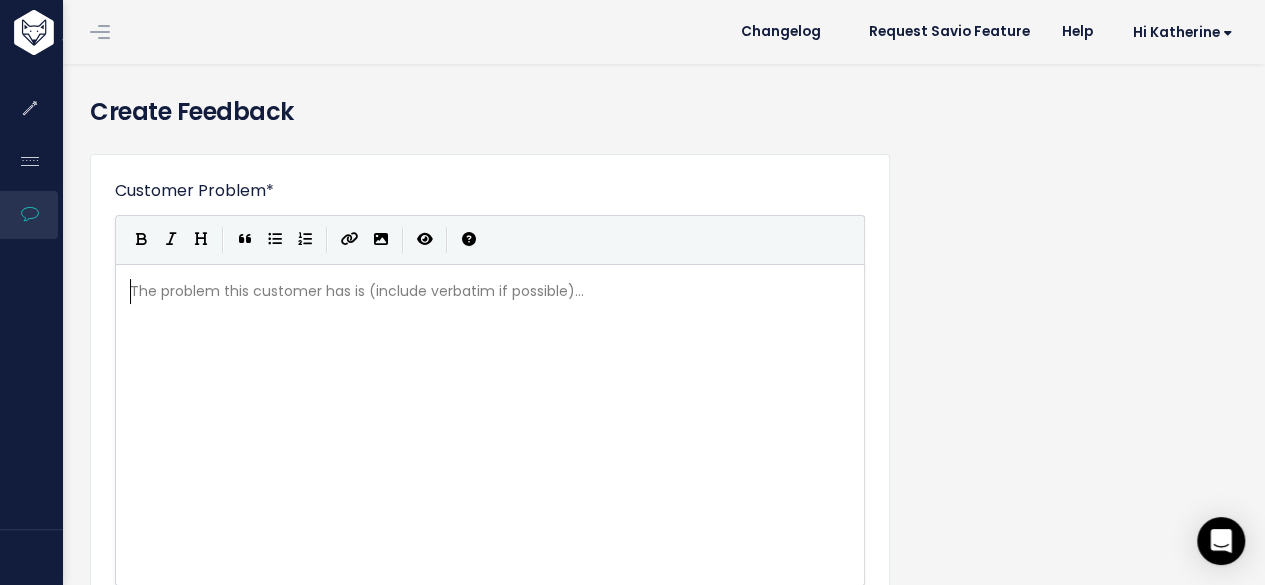 scroll, scrollTop: 0, scrollLeft: 0, axis: both 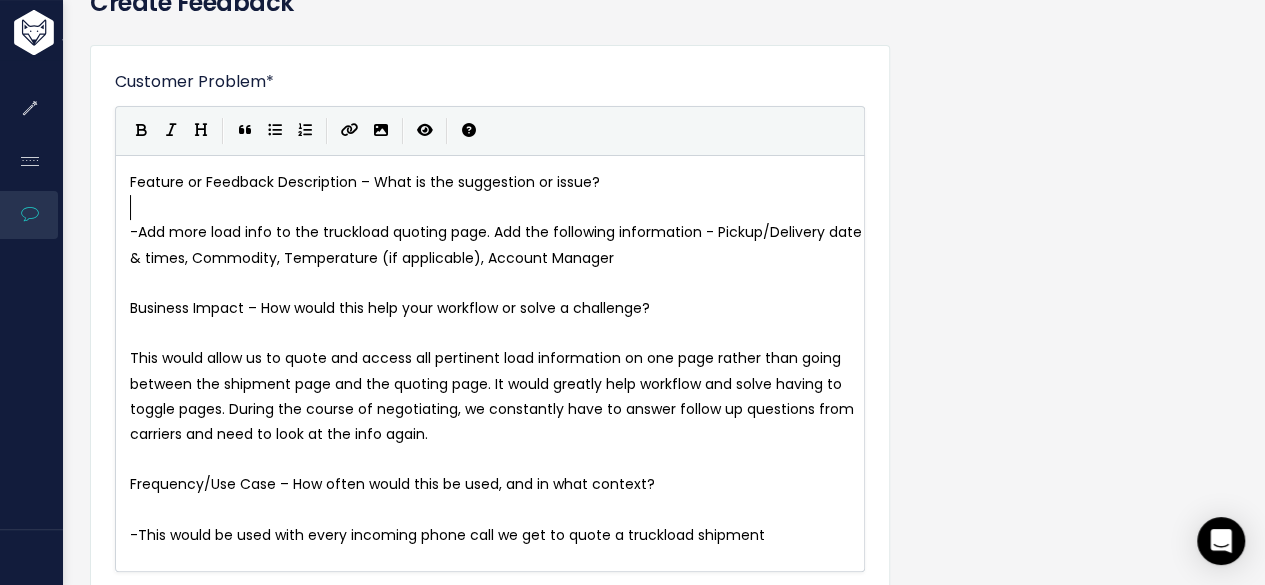 click on "​" at bounding box center (498, 207) 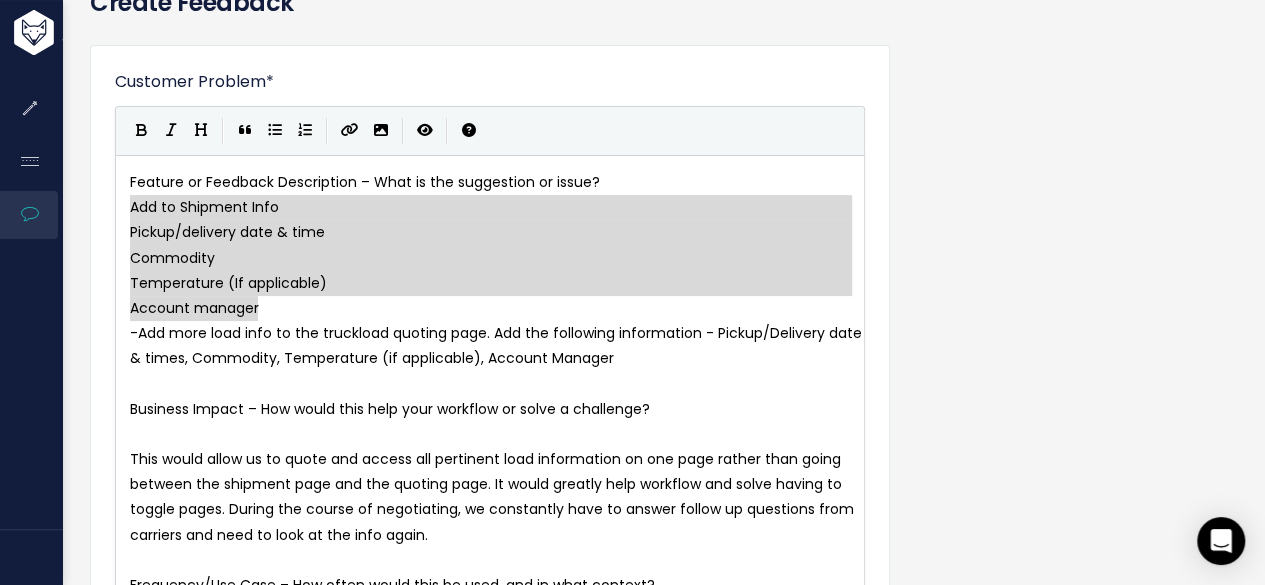 drag, startPoint x: 253, startPoint y: 298, endPoint x: 131, endPoint y: 213, distance: 148.69095 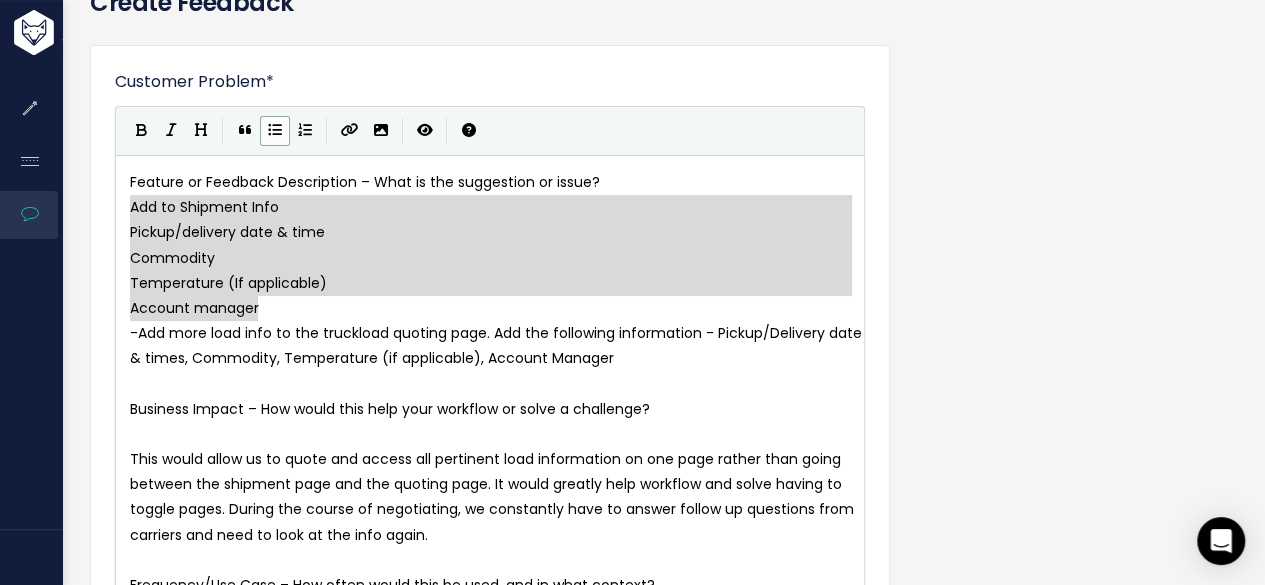 click at bounding box center (275, 130) 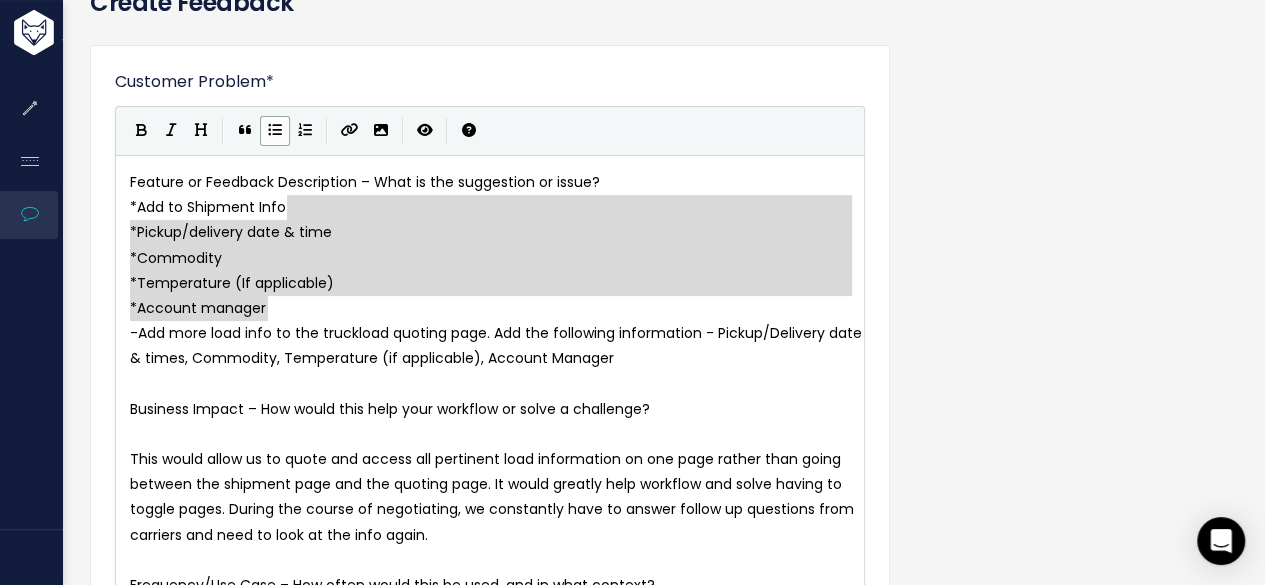 click on "Feature or Feedback Description – What is the suggestion or issue?" at bounding box center [498, 182] 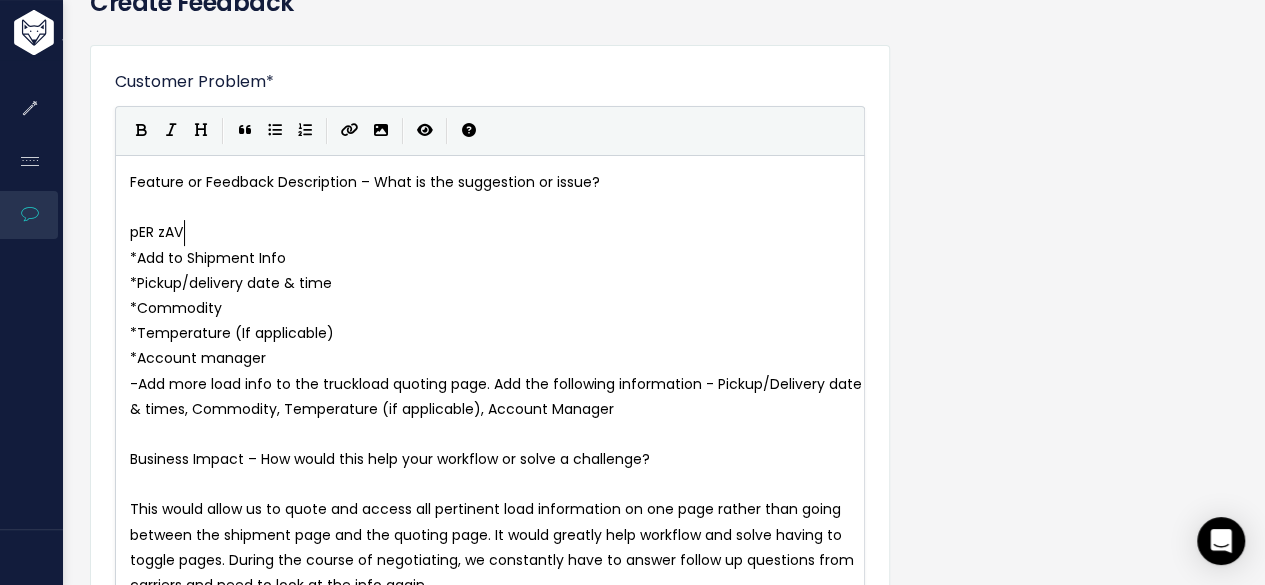 type on "pER zAVH" 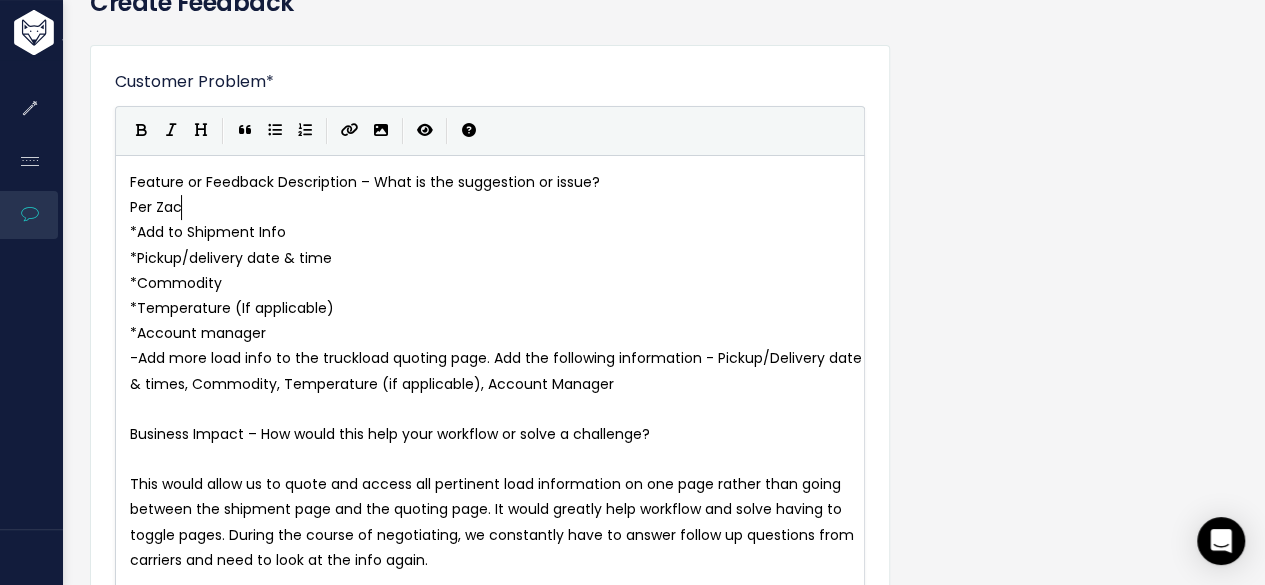 scroll, scrollTop: 6, scrollLeft: 58, axis: both 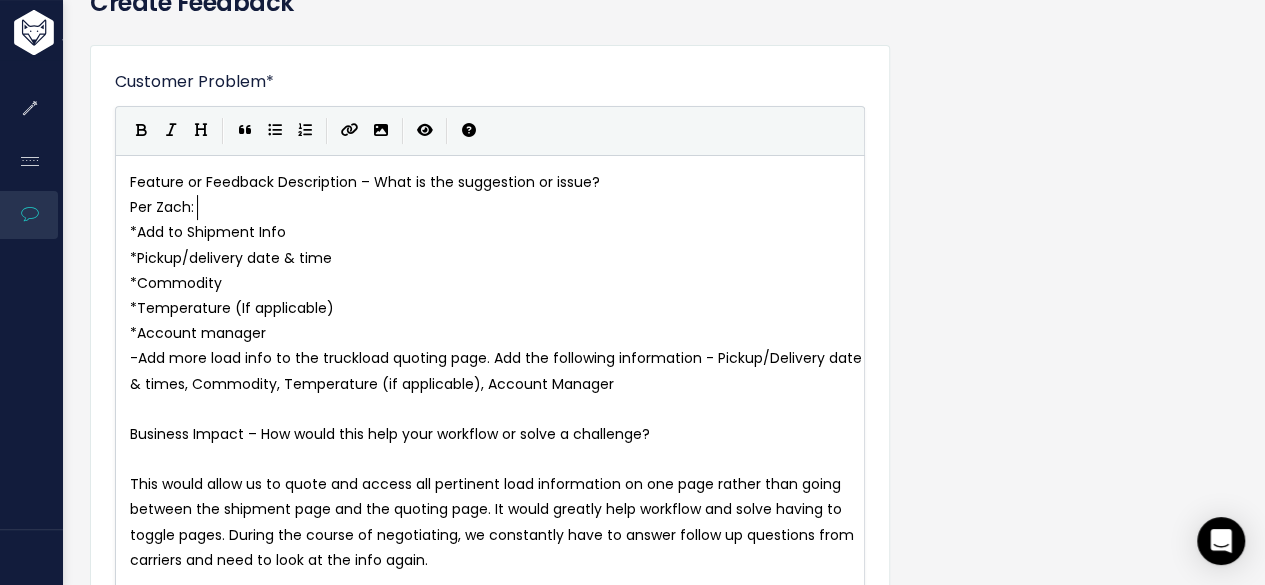 type on "Per Zach: v" 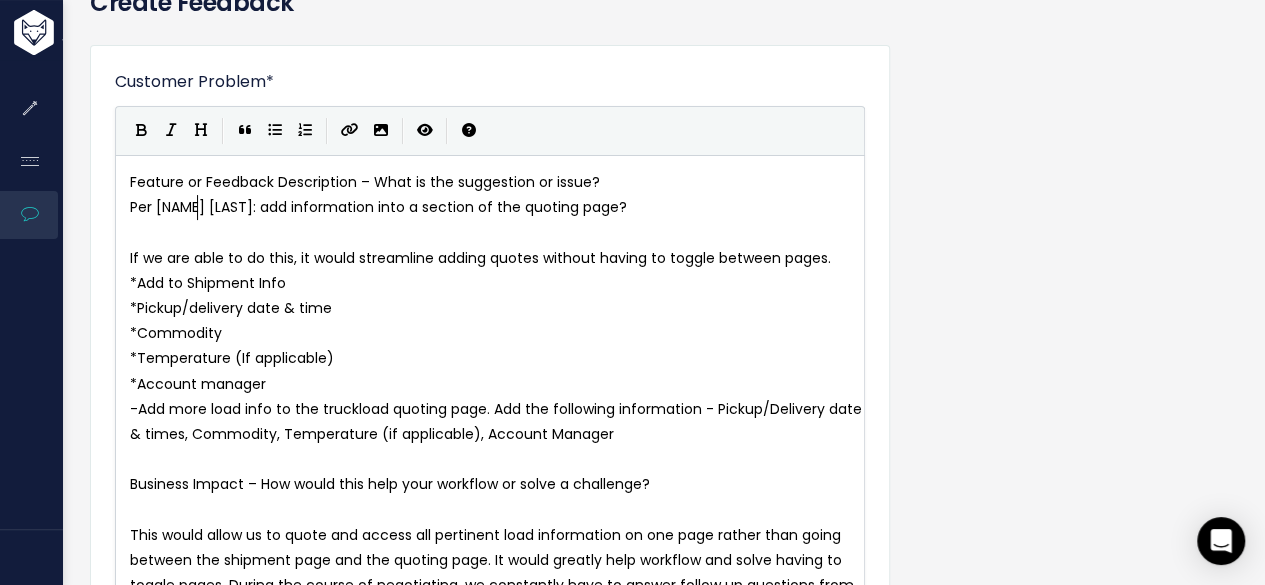 type on "a" 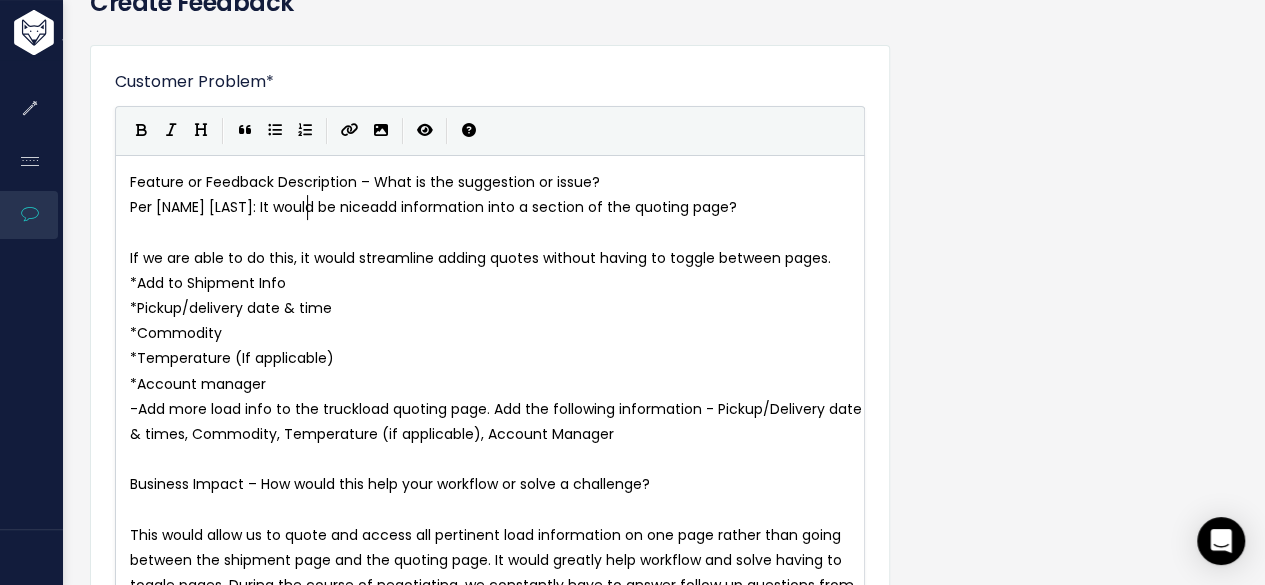 type on "It would be nice" 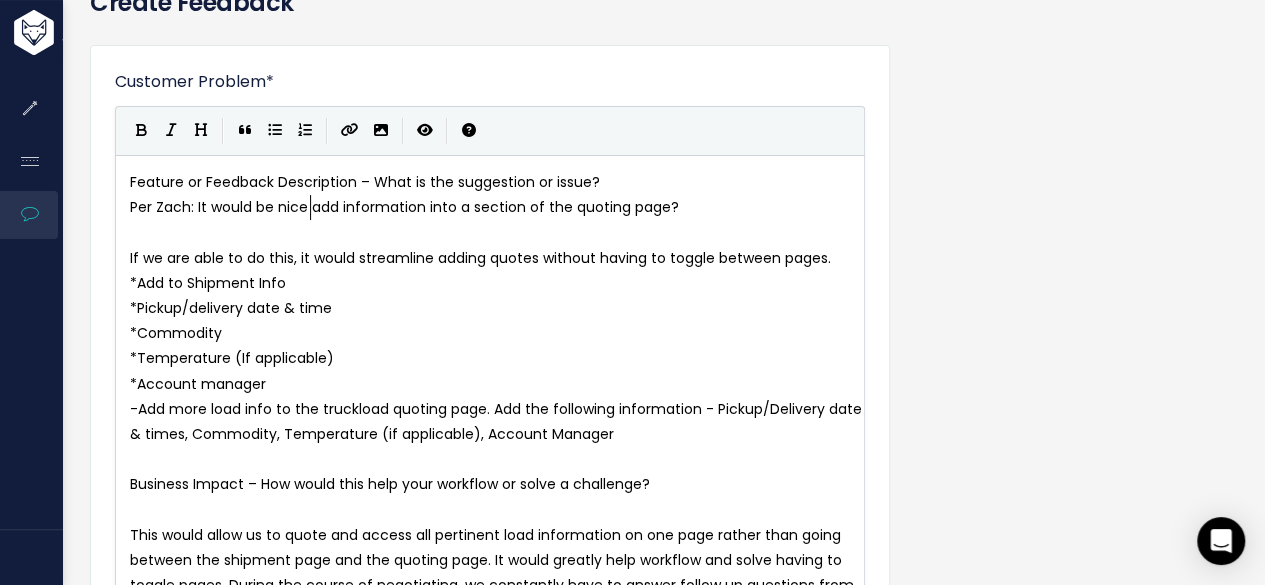 scroll, scrollTop: 6, scrollLeft: 112, axis: both 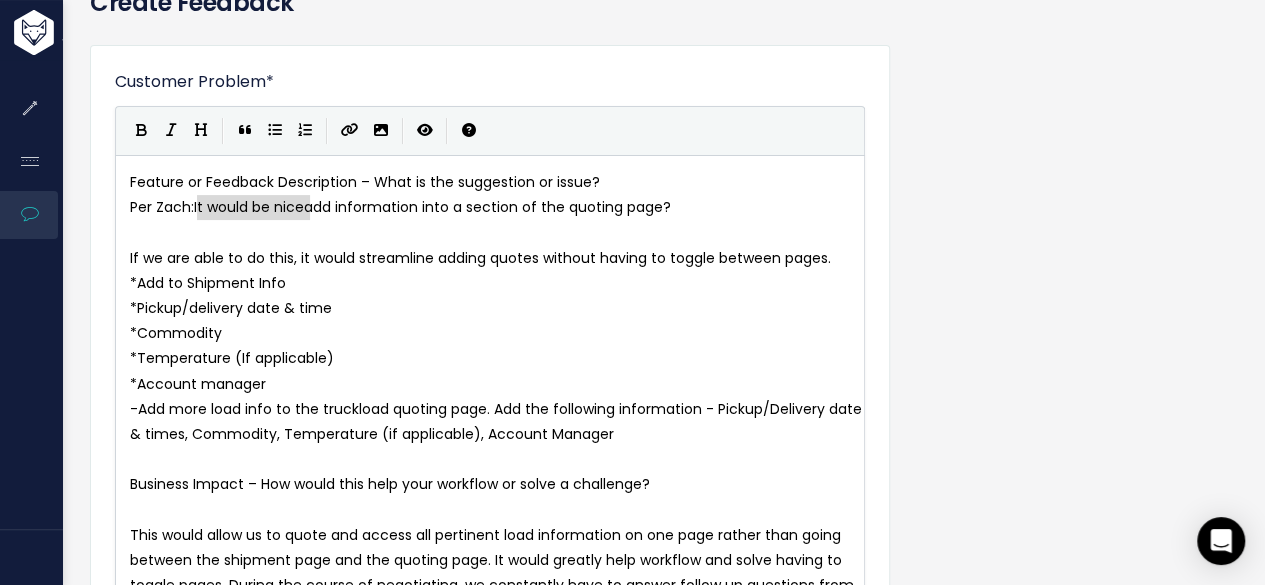 drag, startPoint x: 308, startPoint y: 208, endPoint x: 198, endPoint y: 209, distance: 110.00455 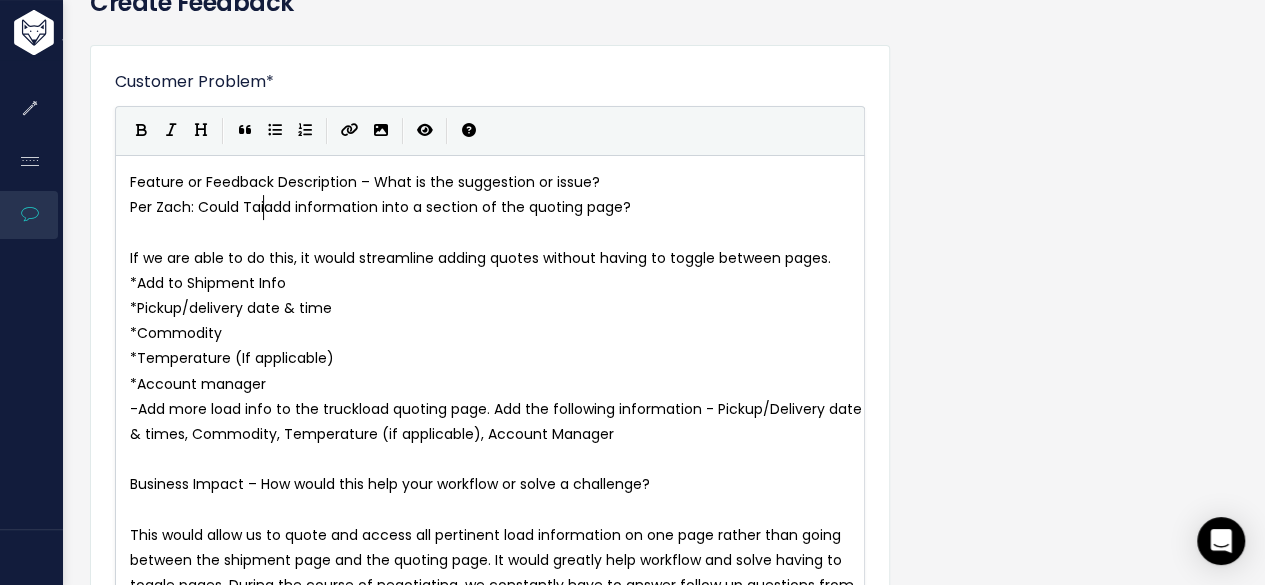 type on "Could Tai" 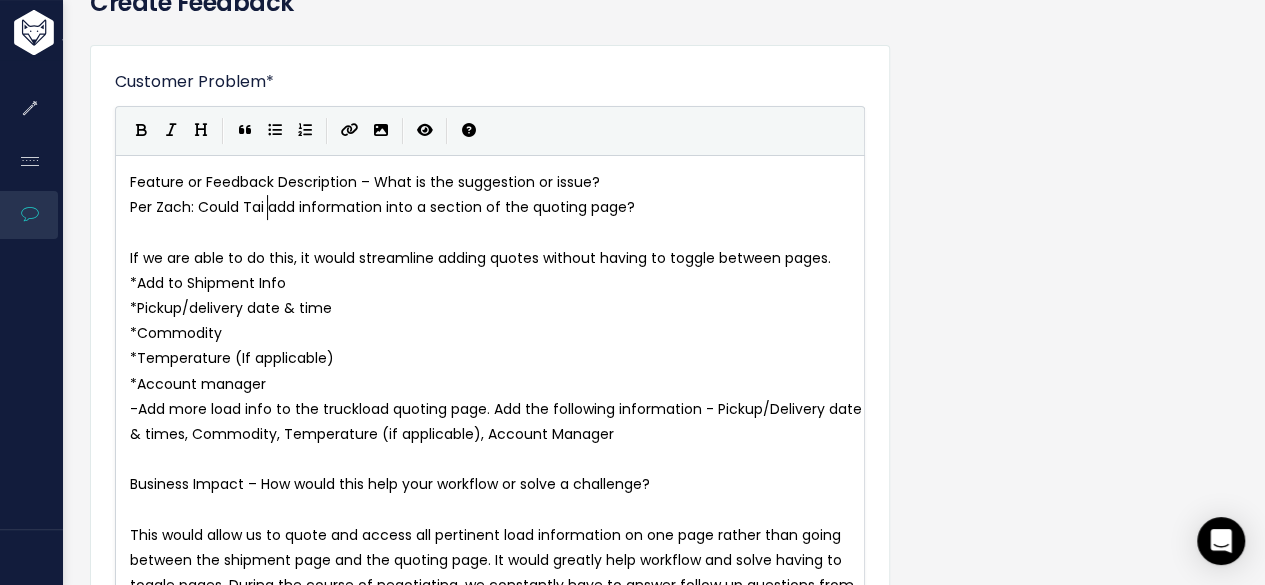 scroll, scrollTop: 6, scrollLeft: 68, axis: both 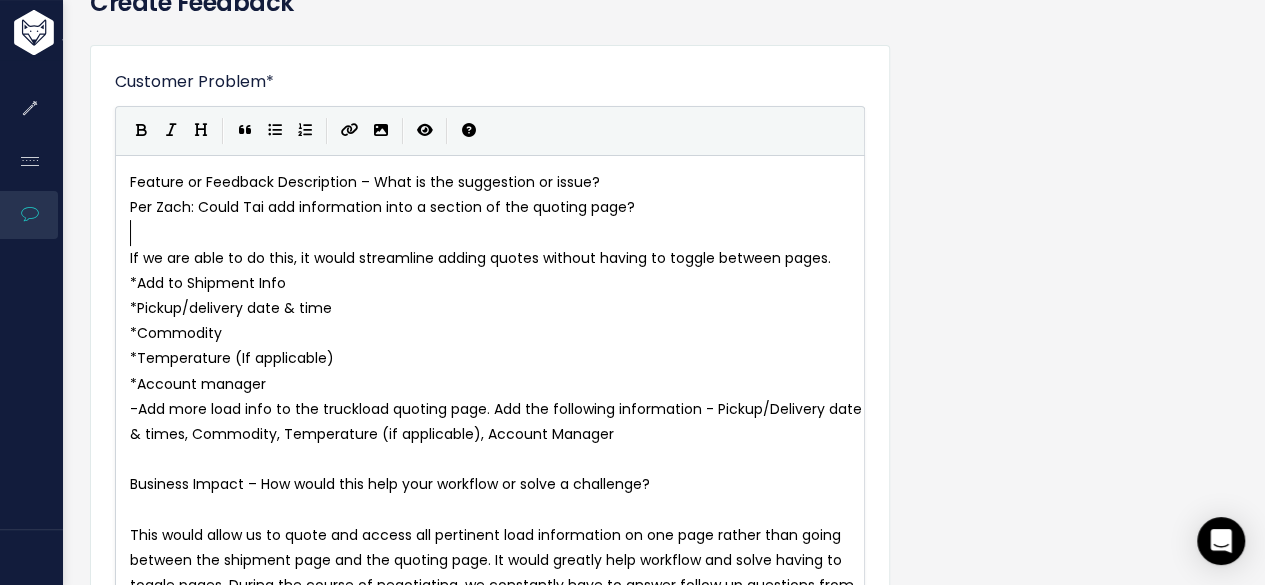click on "​" at bounding box center [498, 232] 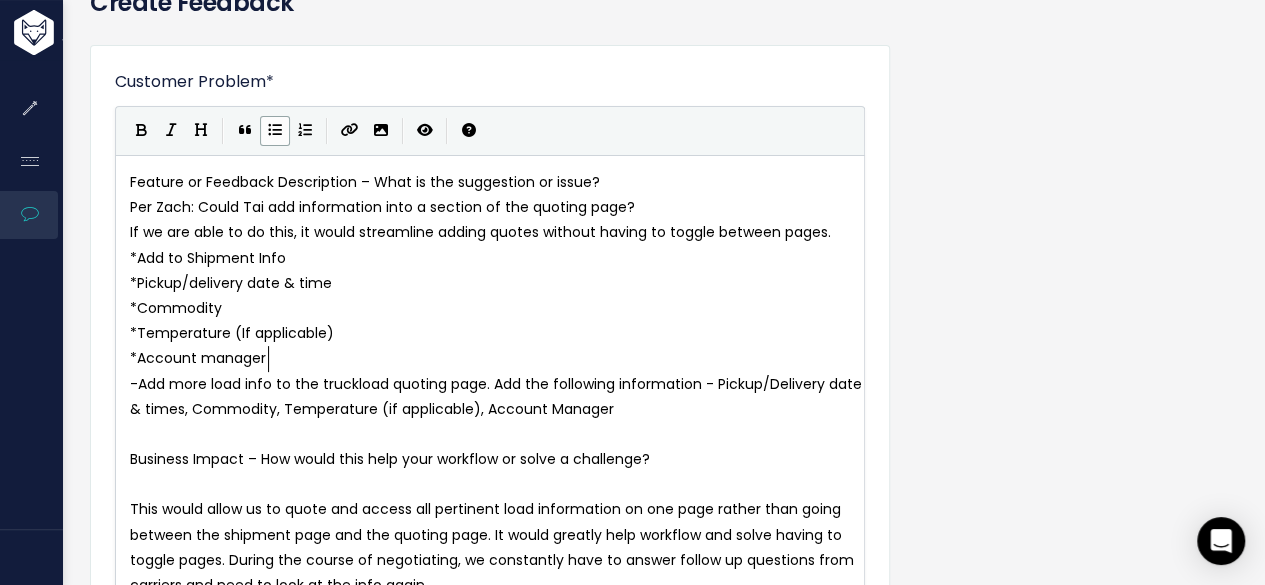 click on "*  Account manager" at bounding box center (498, 358) 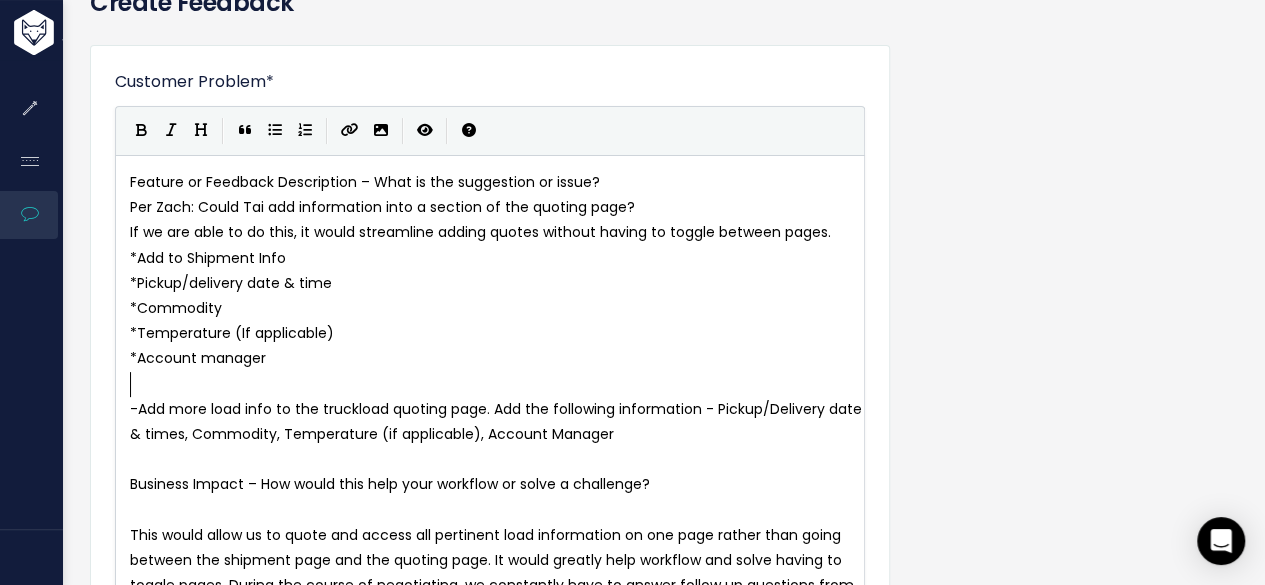 scroll, scrollTop: 6, scrollLeft: 0, axis: vertical 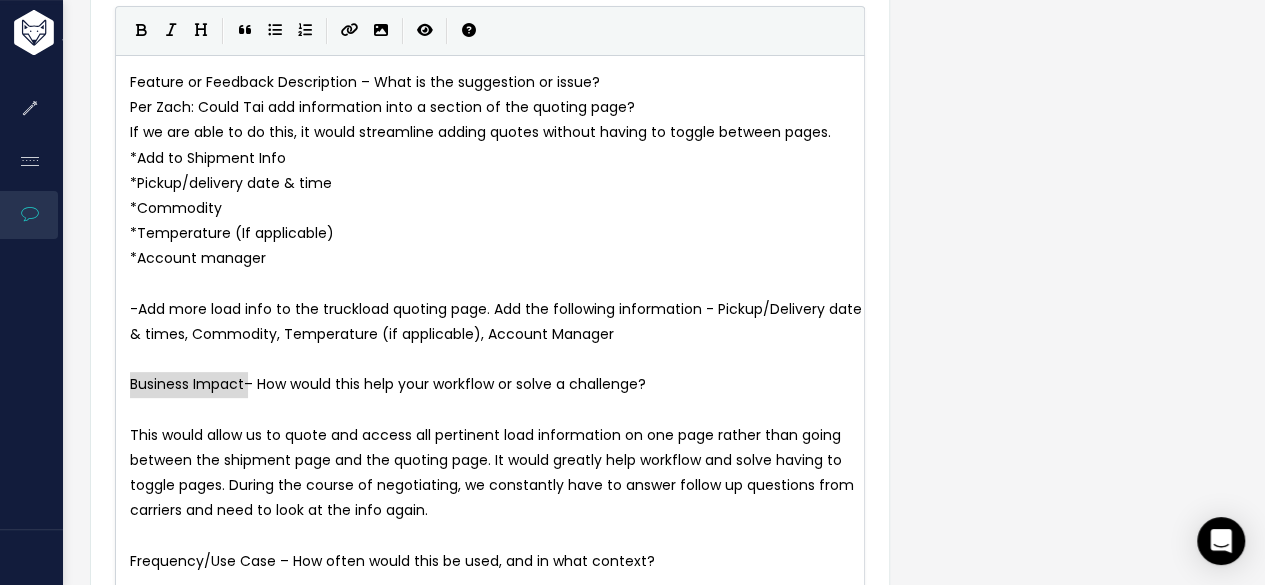 drag, startPoint x: 248, startPoint y: 386, endPoint x: 98, endPoint y: 384, distance: 150.01334 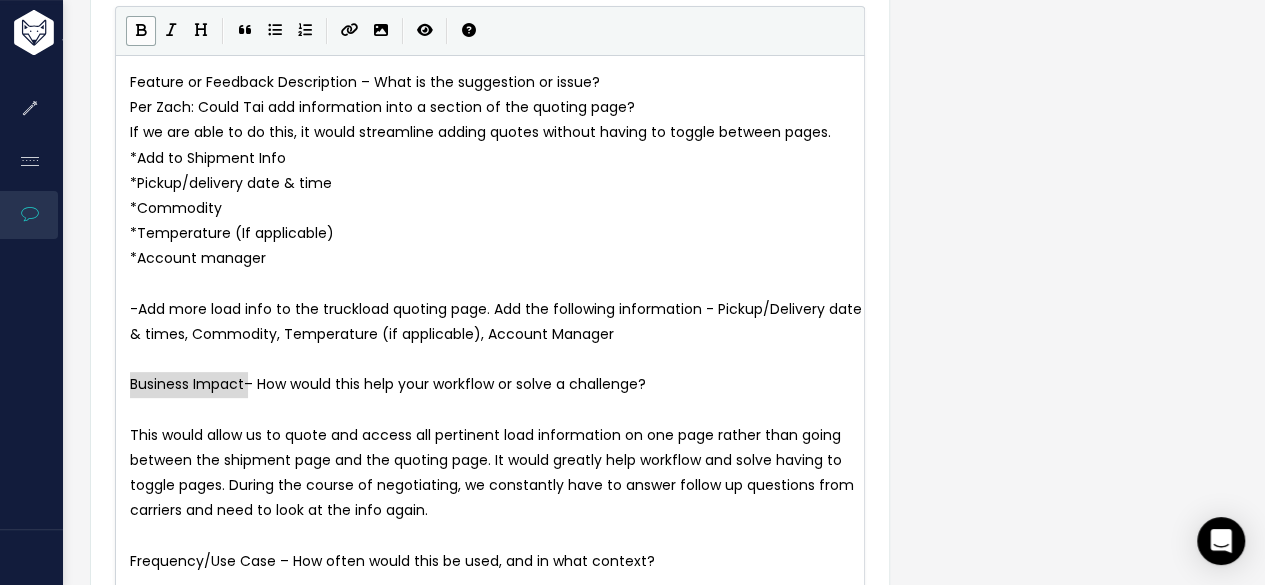 type on "Business Impact" 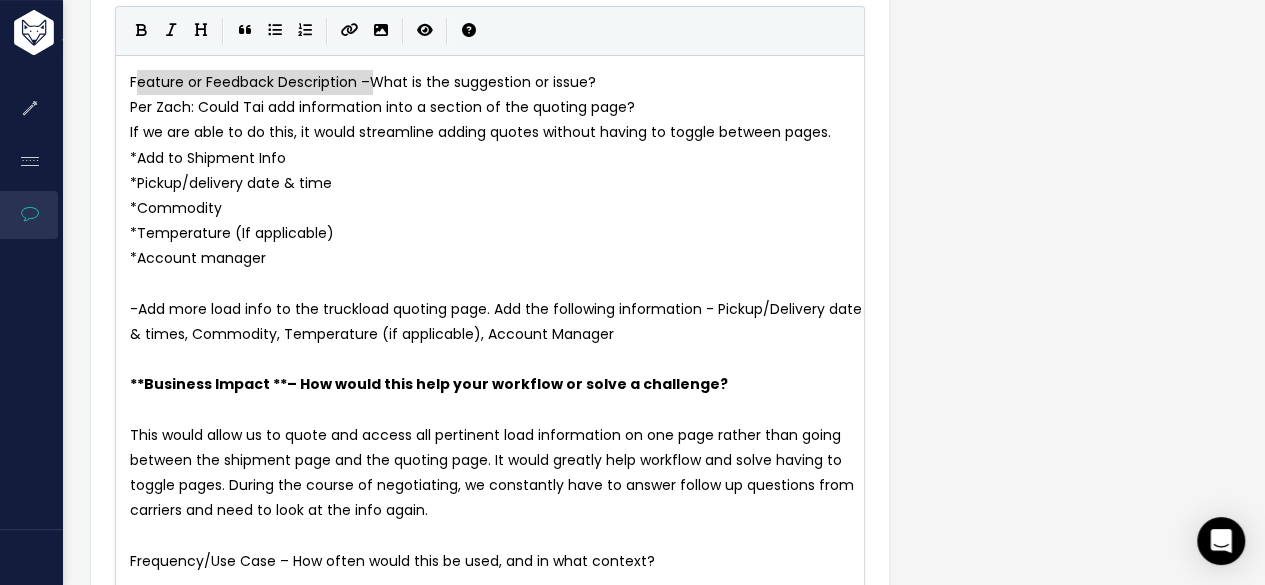 type on "Feature or Feedback Description –" 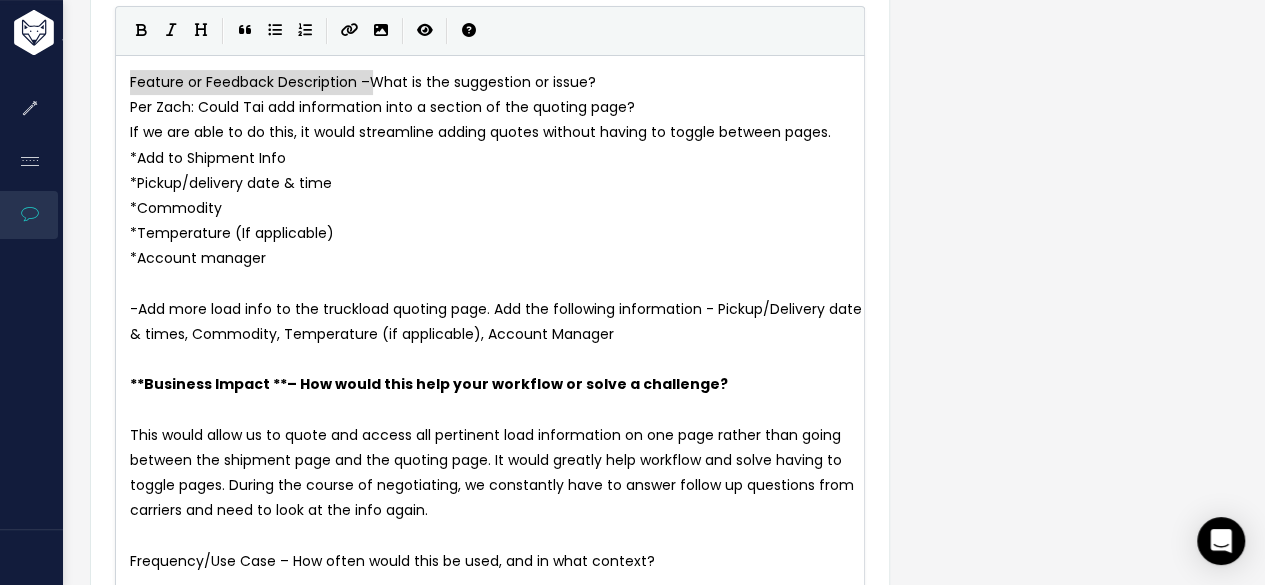 drag, startPoint x: 372, startPoint y: 80, endPoint x: 123, endPoint y: 77, distance: 249.01807 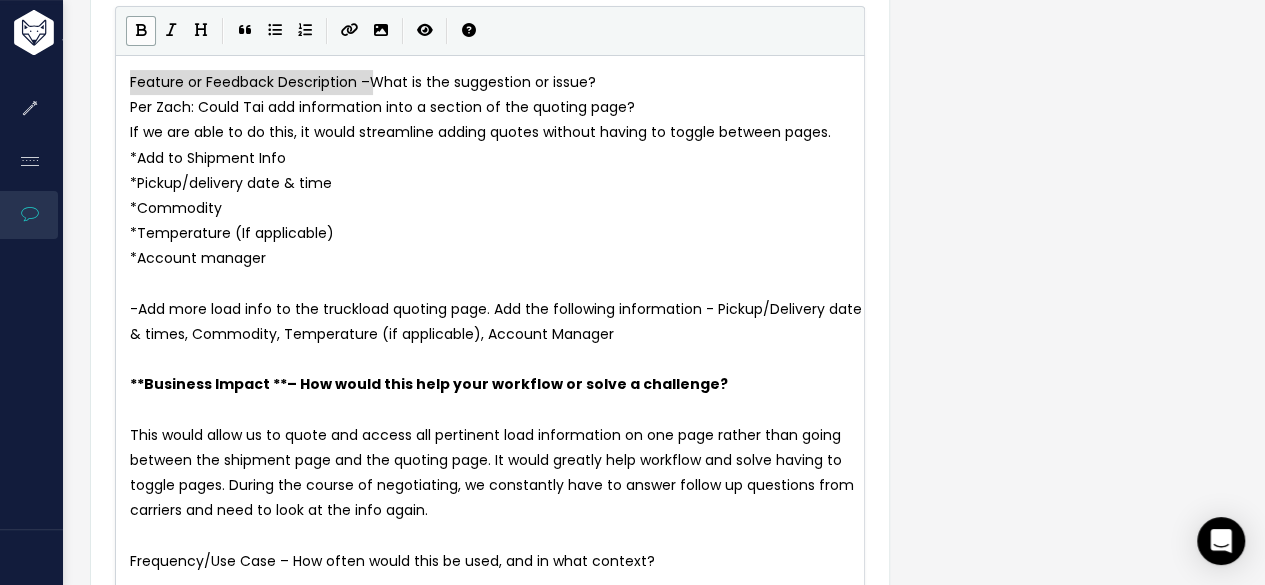 click at bounding box center (141, 31) 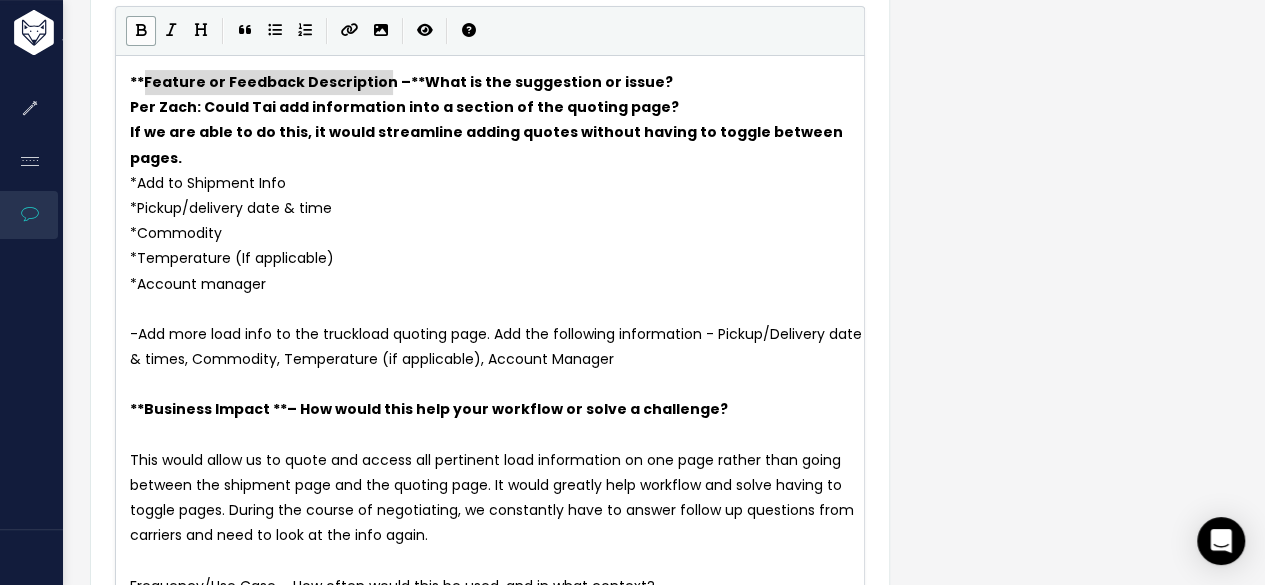 click on "*  Account manager" at bounding box center (498, 284) 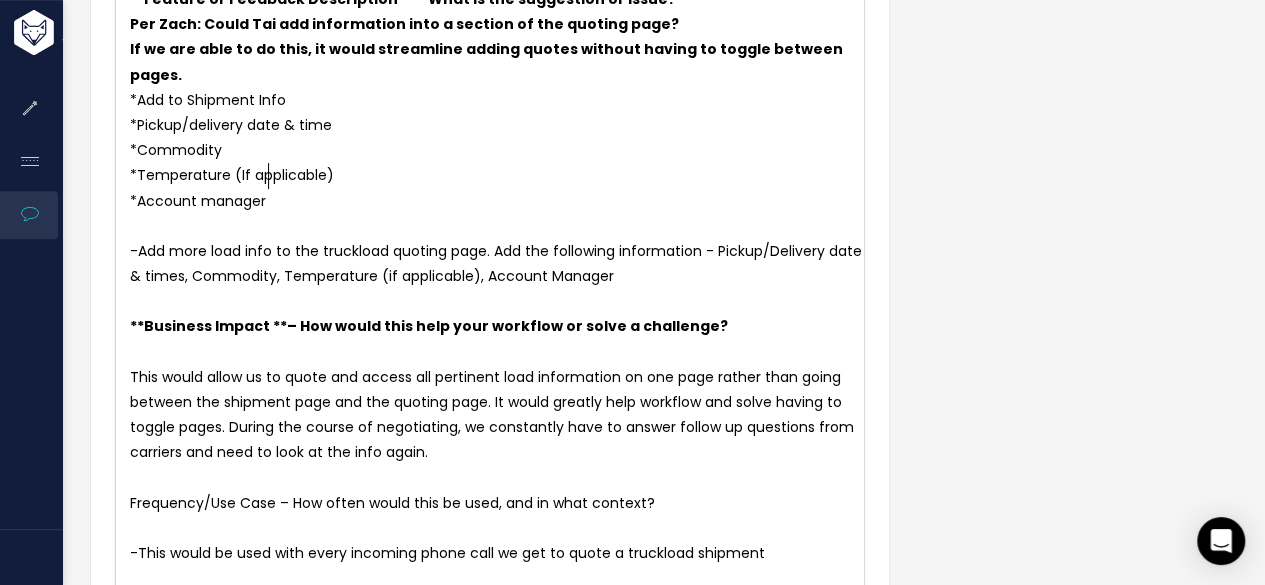 scroll, scrollTop: 409, scrollLeft: 0, axis: vertical 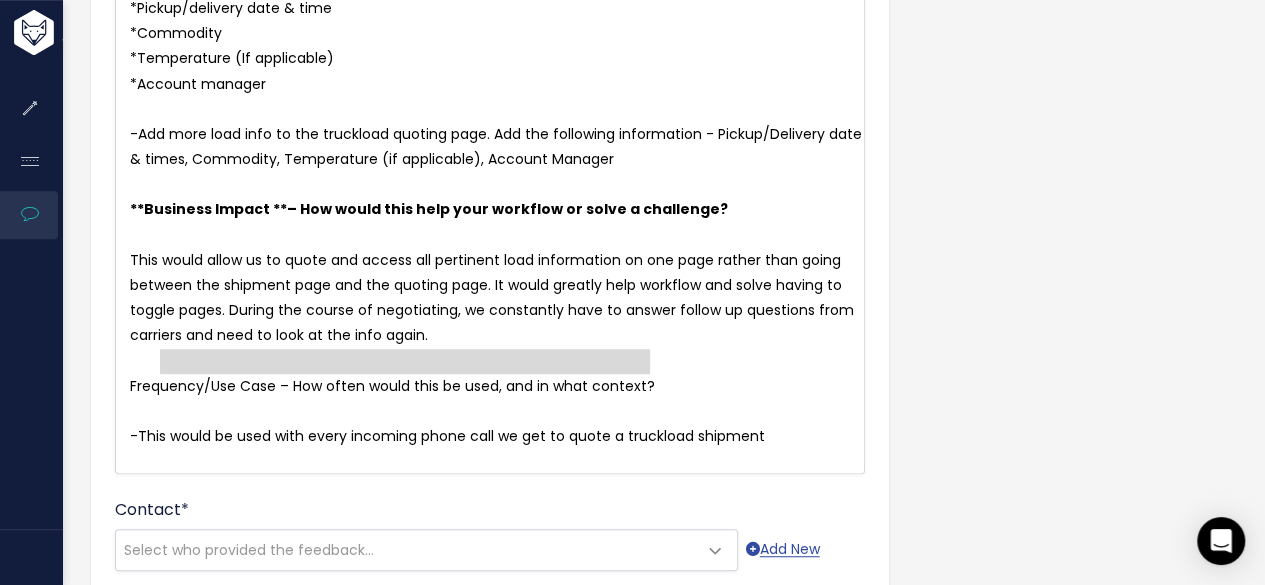 type on "Frequency/Use Case – How often would this be used, and in what context?" 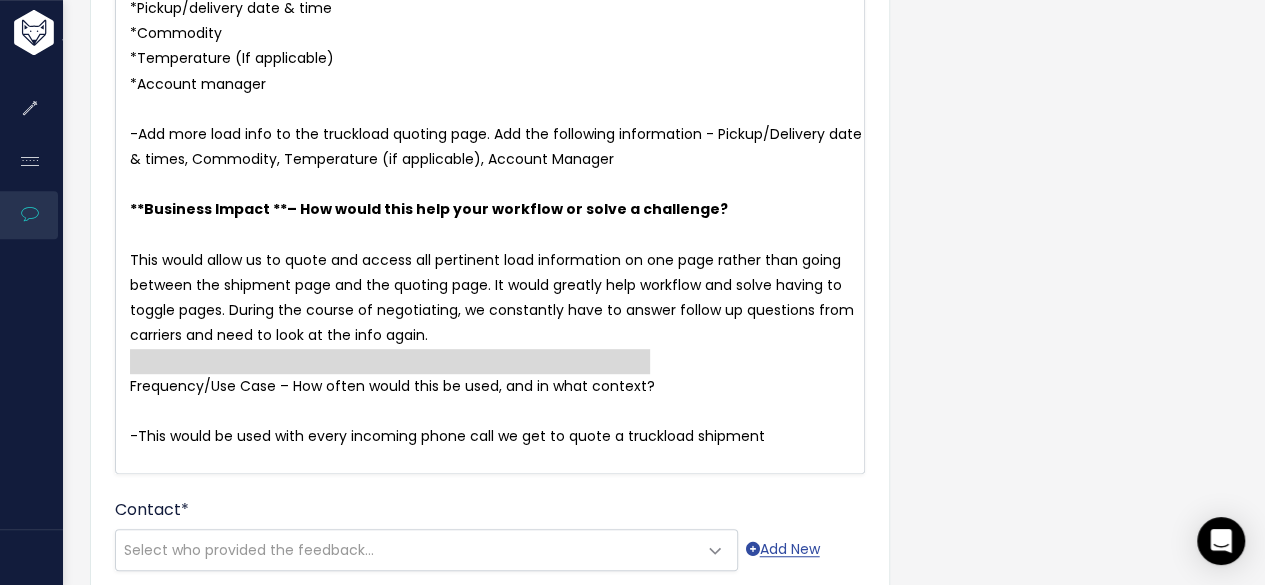 drag, startPoint x: 664, startPoint y: 356, endPoint x: 124, endPoint y: 355, distance: 540.0009 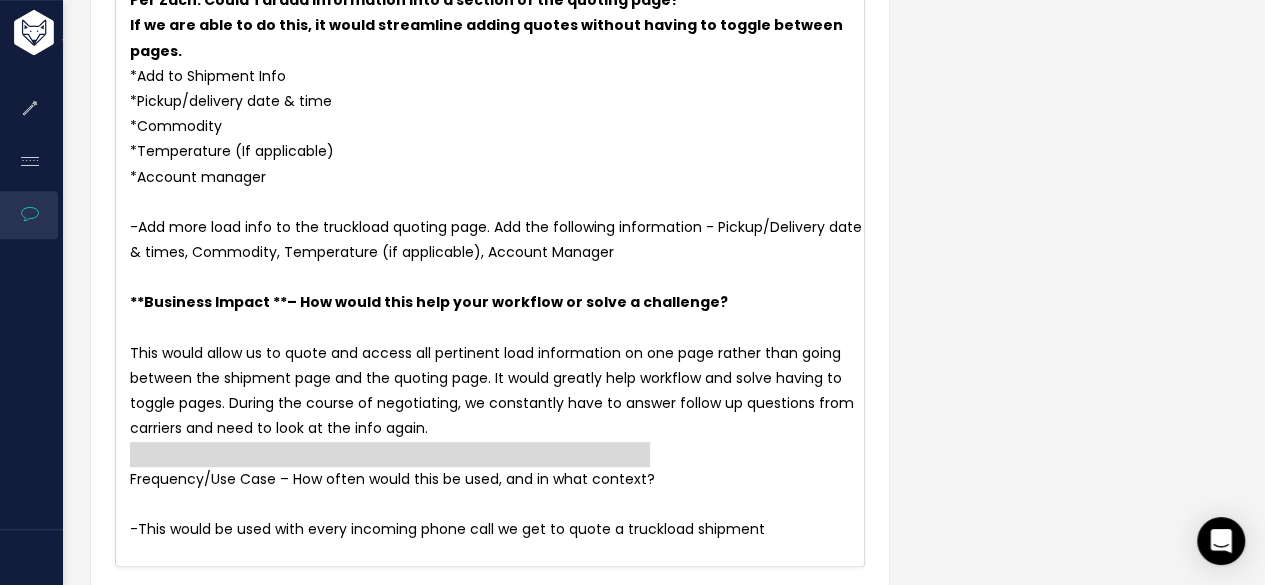 scroll, scrollTop: 209, scrollLeft: 0, axis: vertical 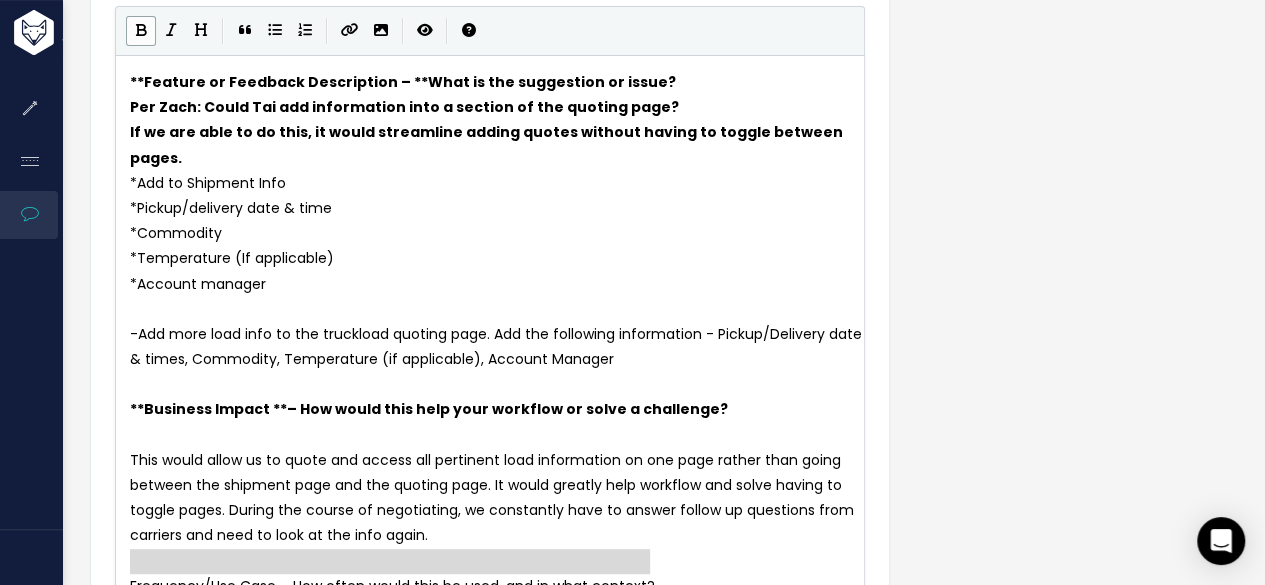 click at bounding box center [141, 30] 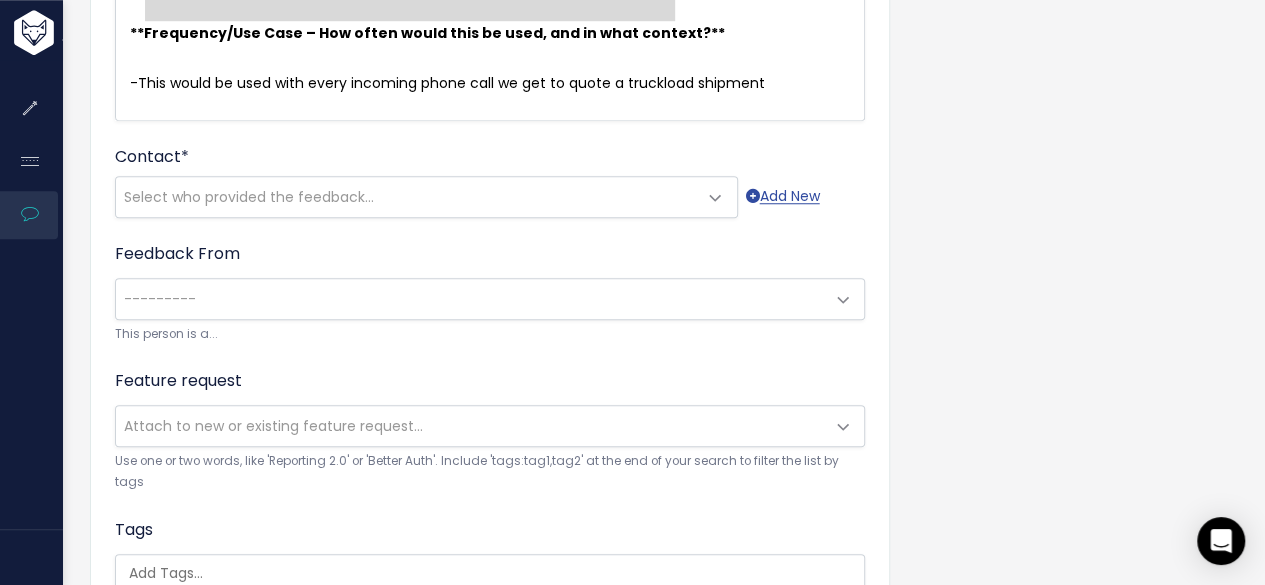 scroll, scrollTop: 809, scrollLeft: 0, axis: vertical 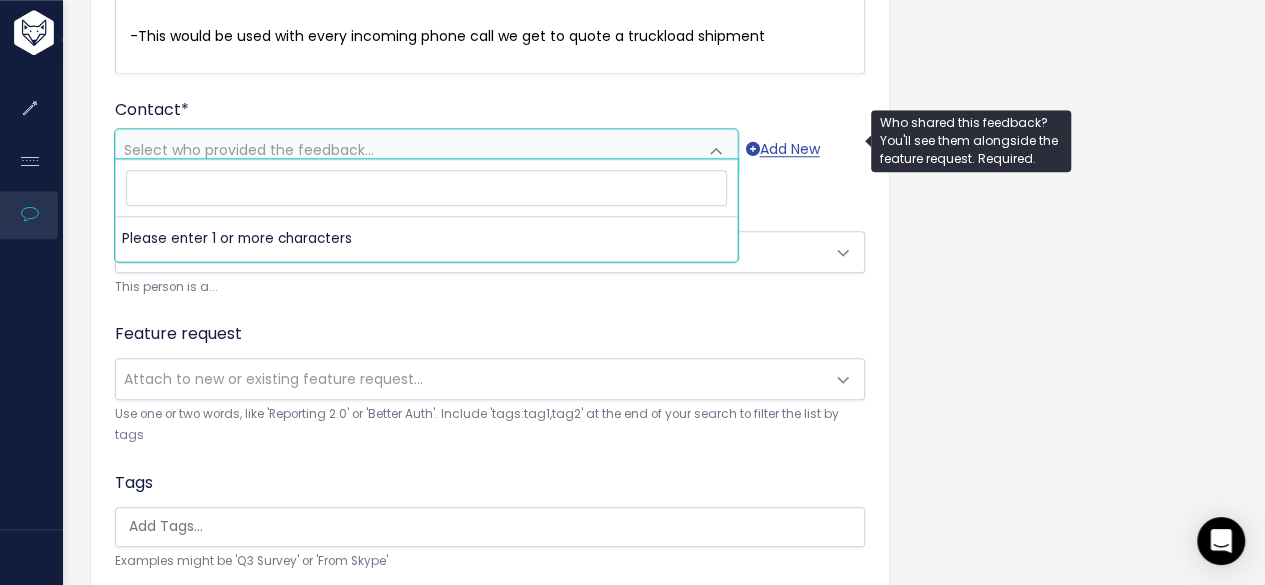 click on "Select who provided the feedback..." at bounding box center (406, 150) 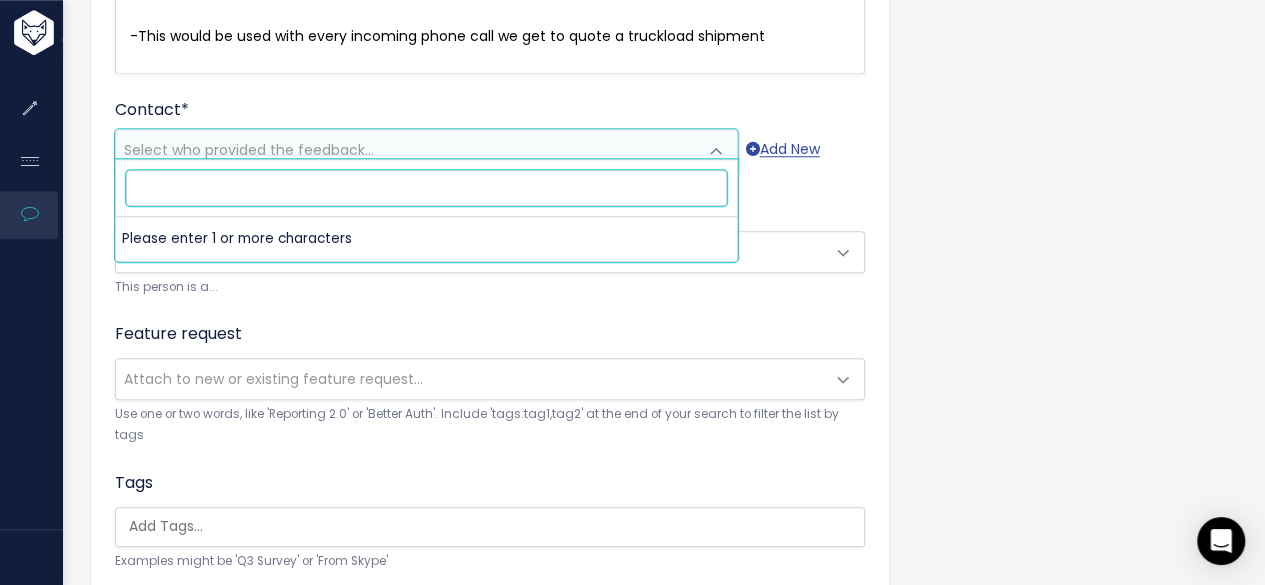 click at bounding box center (426, 187) 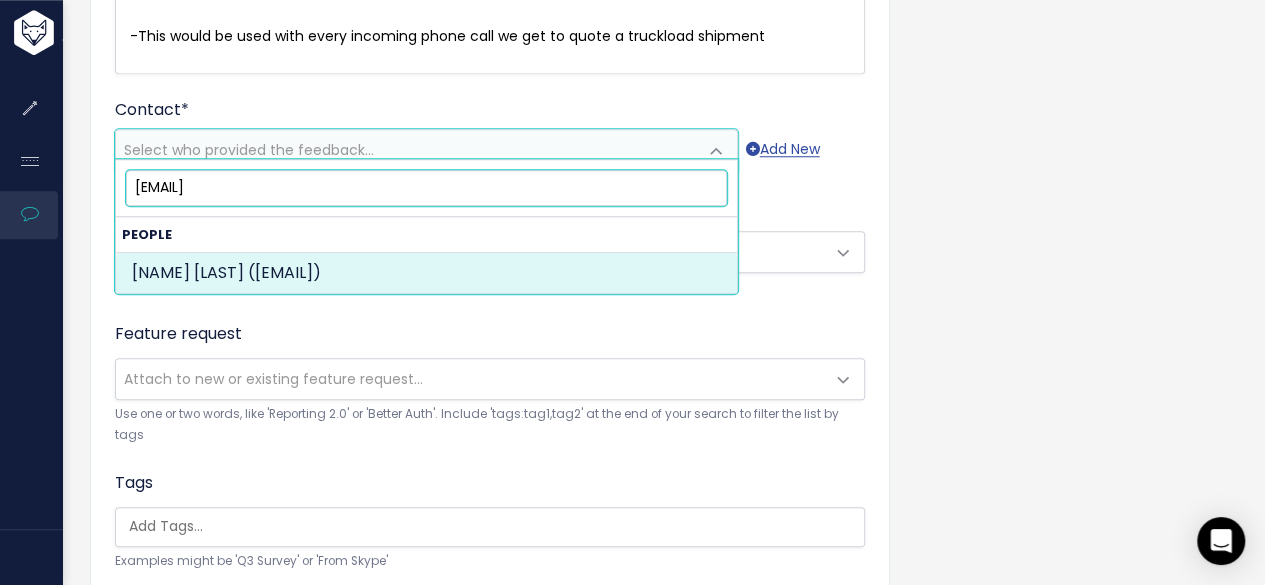 type on "zack.aldrich@sheerlogistics.com" 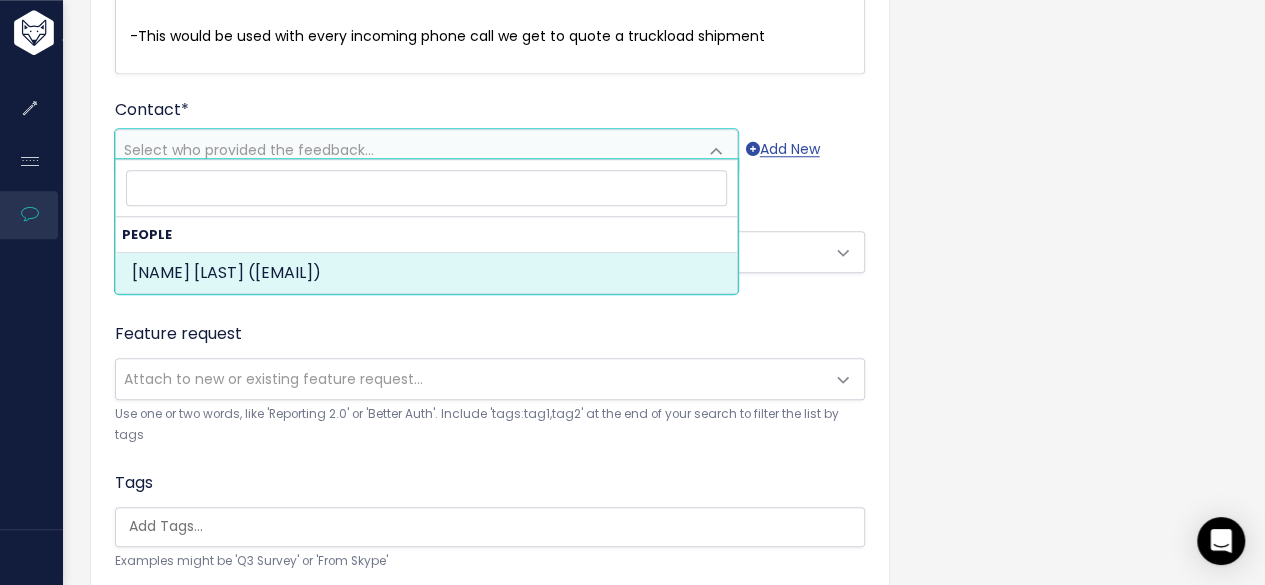 select on "88195208" 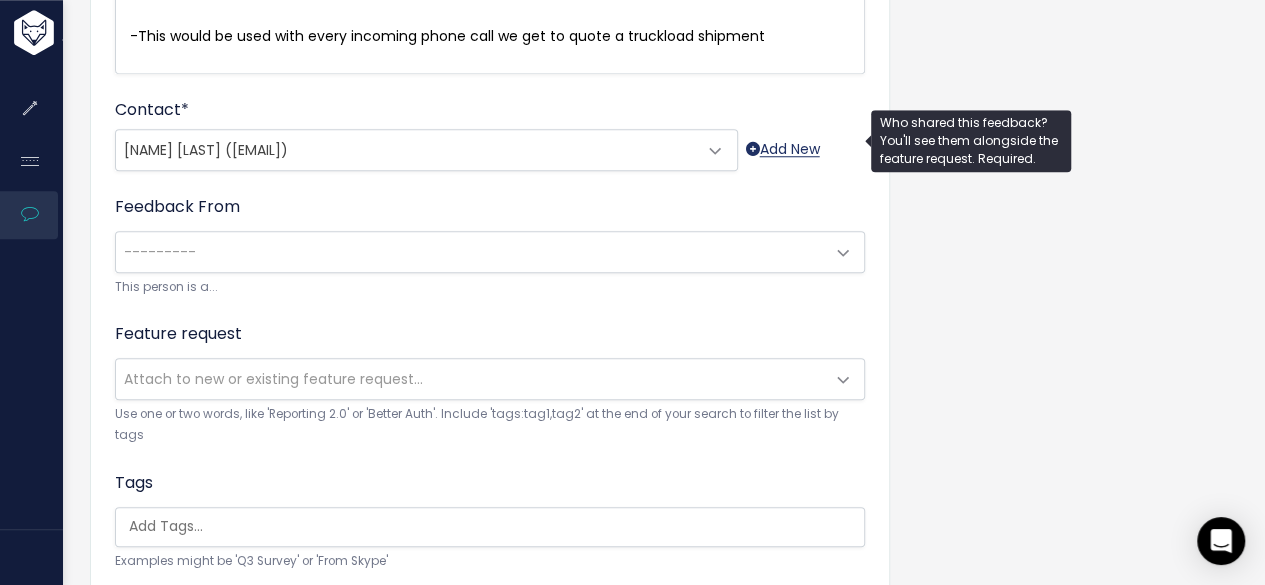 click on "Add New" at bounding box center [783, 149] 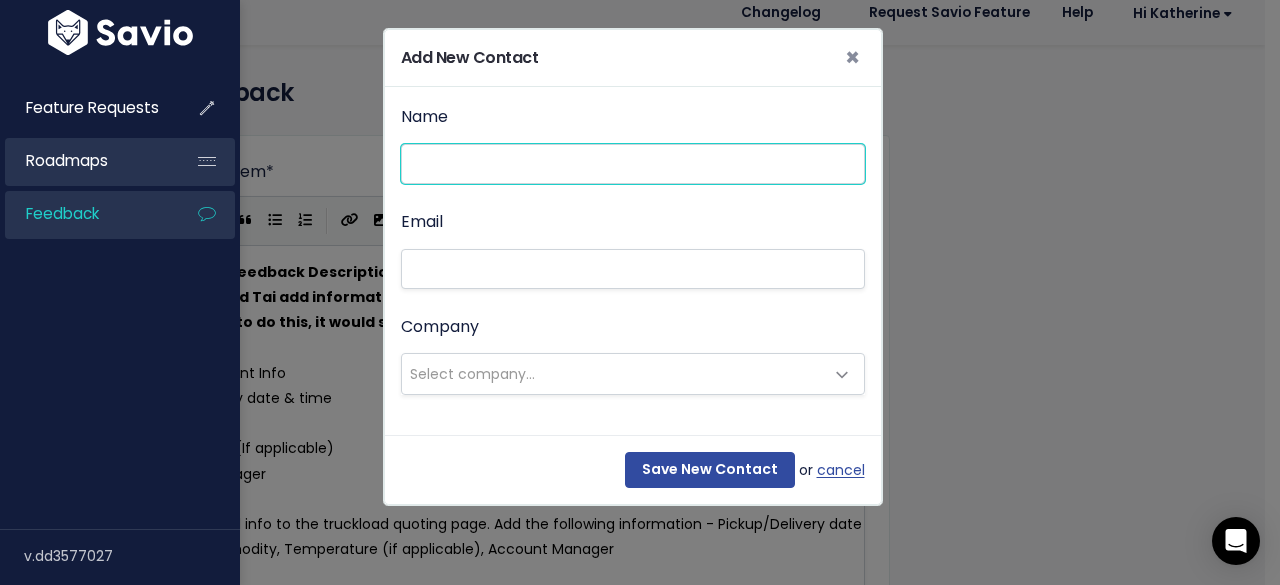 scroll, scrollTop: 0, scrollLeft: 0, axis: both 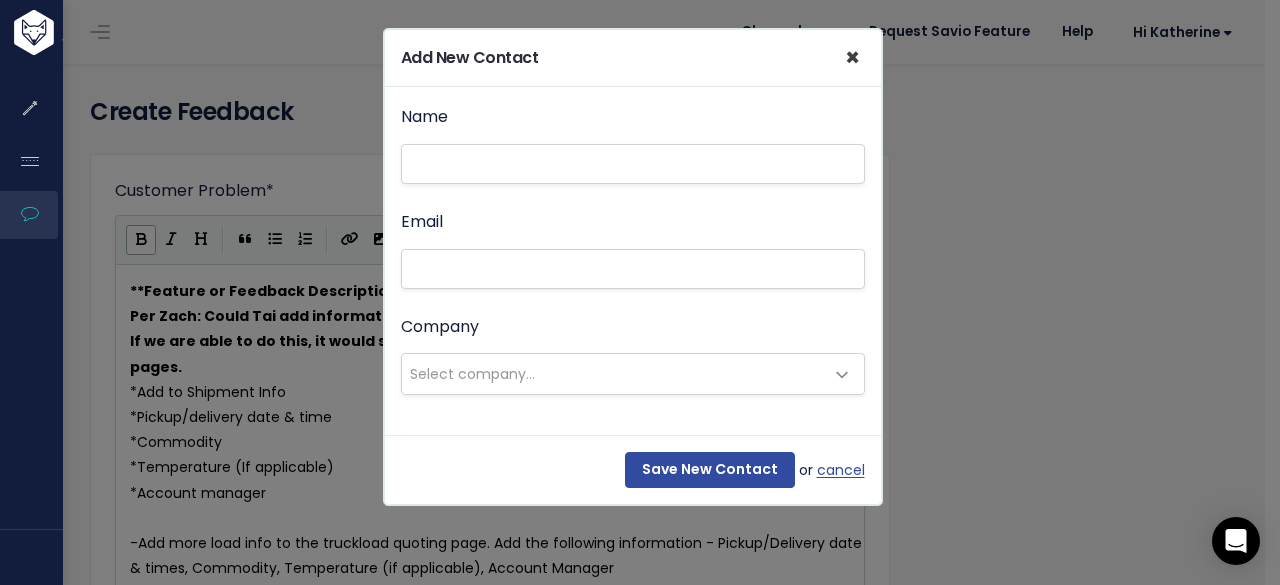 drag, startPoint x: 852, startPoint y: 55, endPoint x: 838, endPoint y: 138, distance: 84.17244 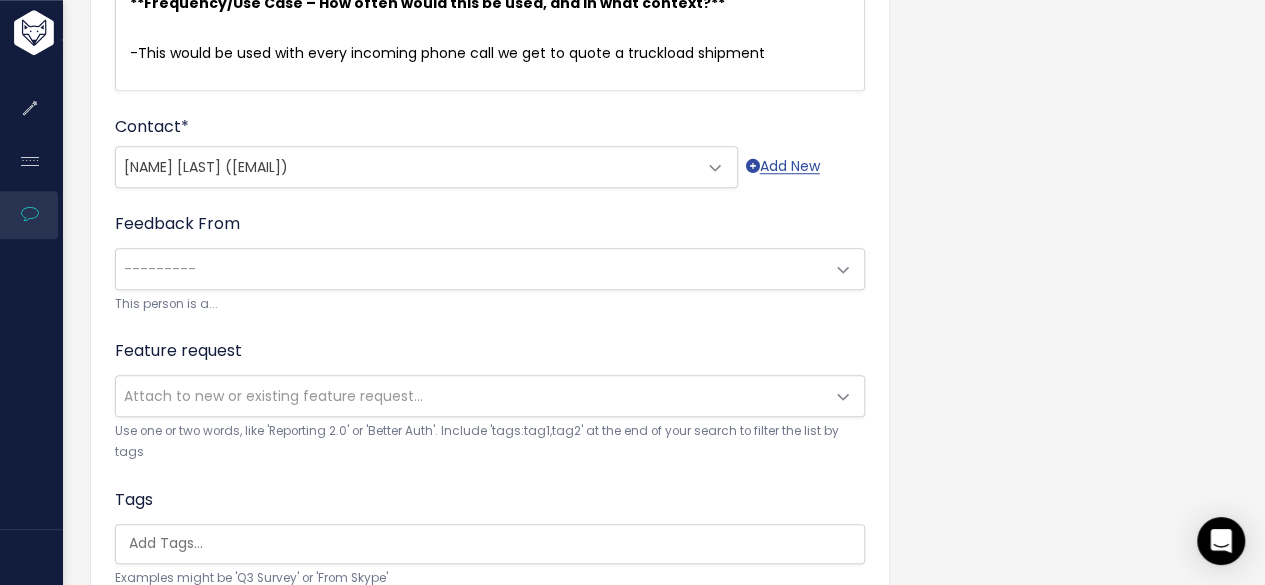 scroll, scrollTop: 800, scrollLeft: 0, axis: vertical 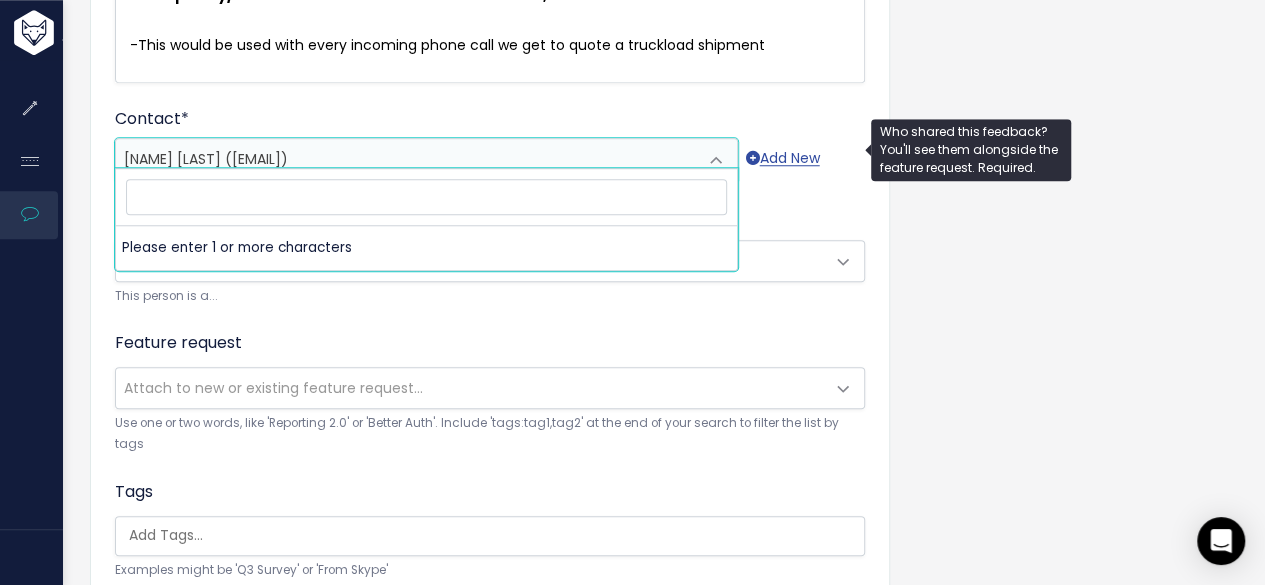 click on "ZACHARY ALDRICH (zack.aldrich@sheerlogistics.com)" at bounding box center [406, 159] 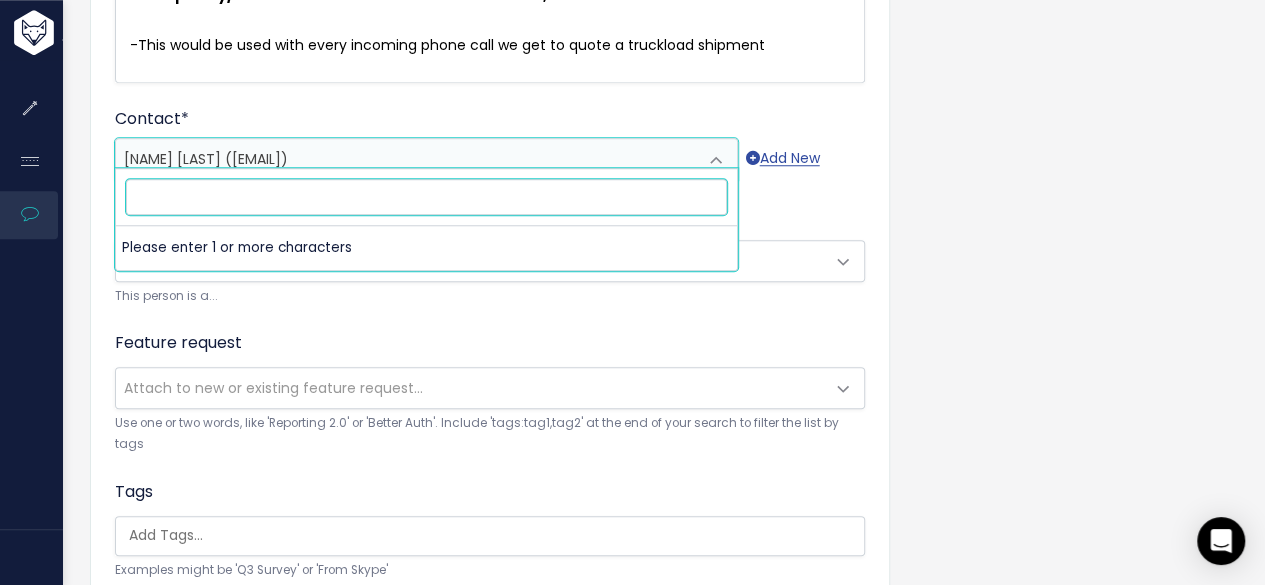 click at bounding box center [426, 196] 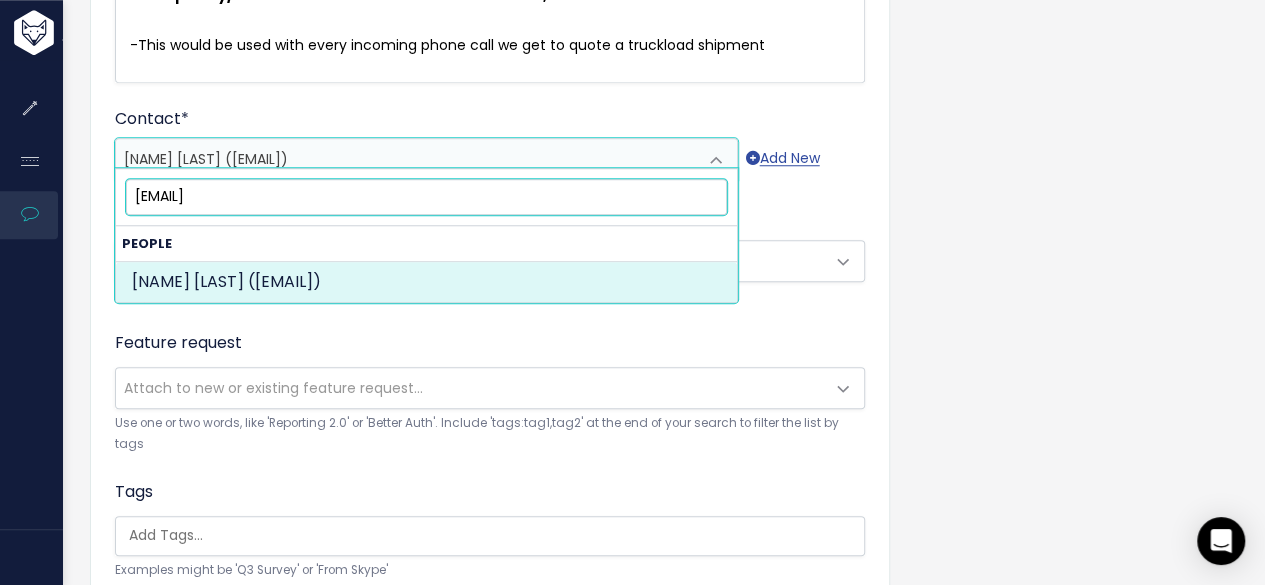 type on "tyler.blomquist@sheerlogistics.com" 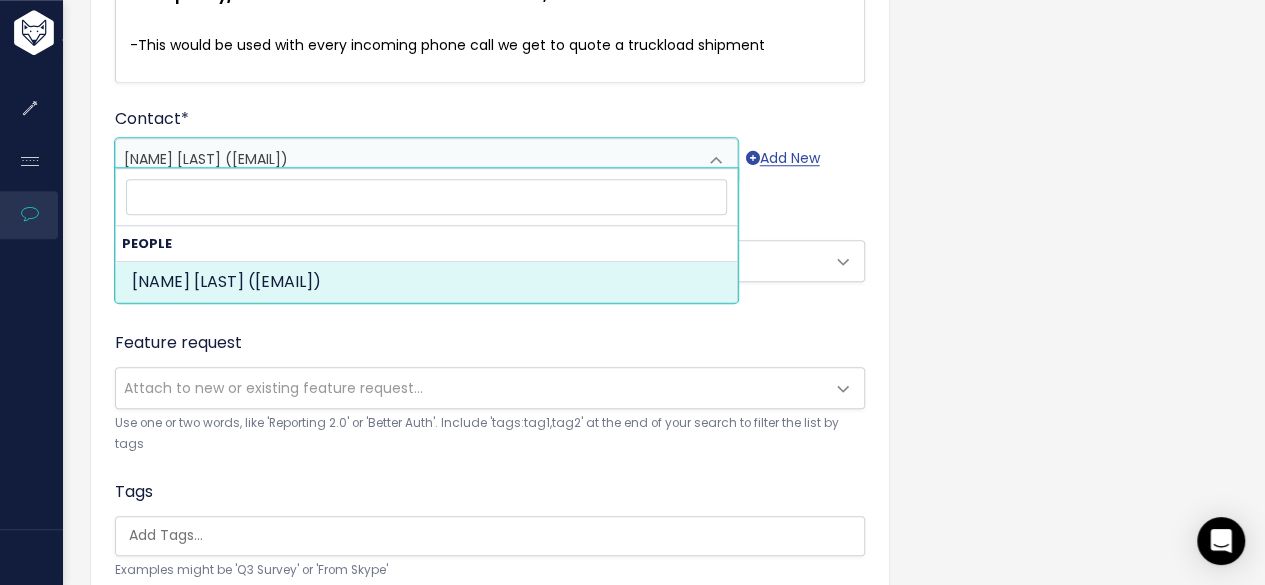 select on "87668610" 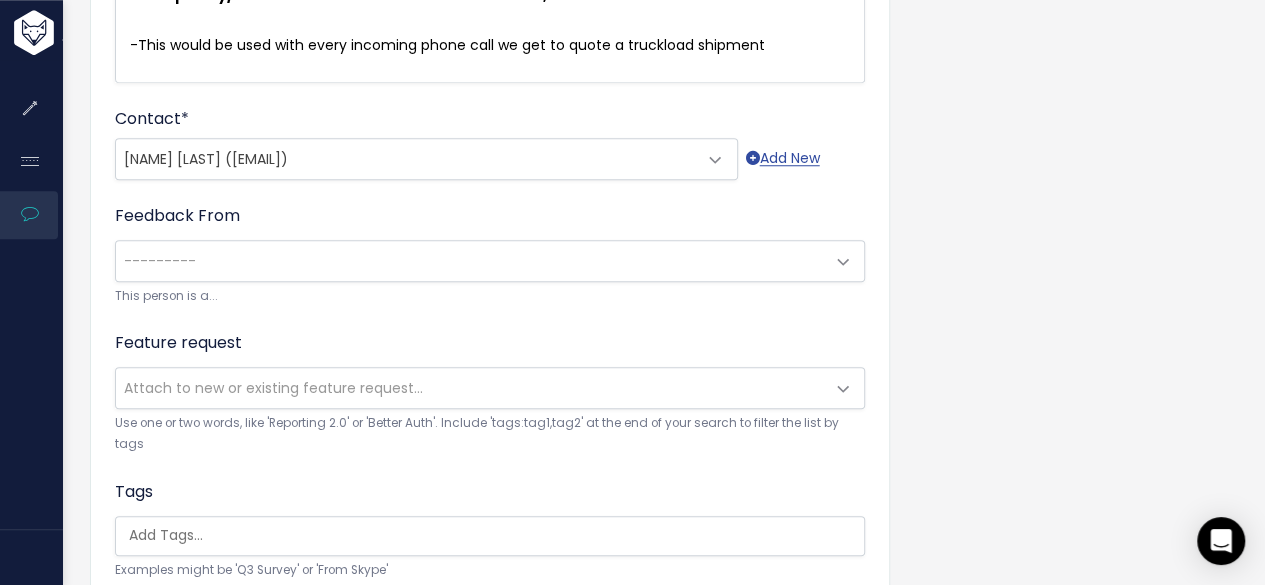 click on "This person is a..." at bounding box center [490, 296] 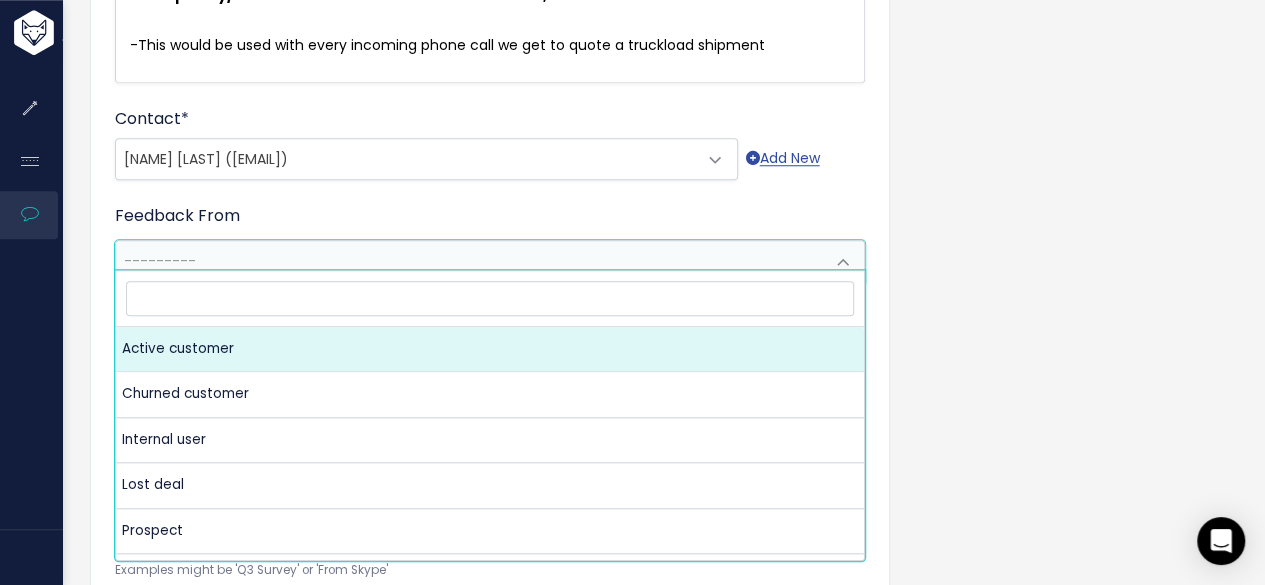 select on "ACTIVE" 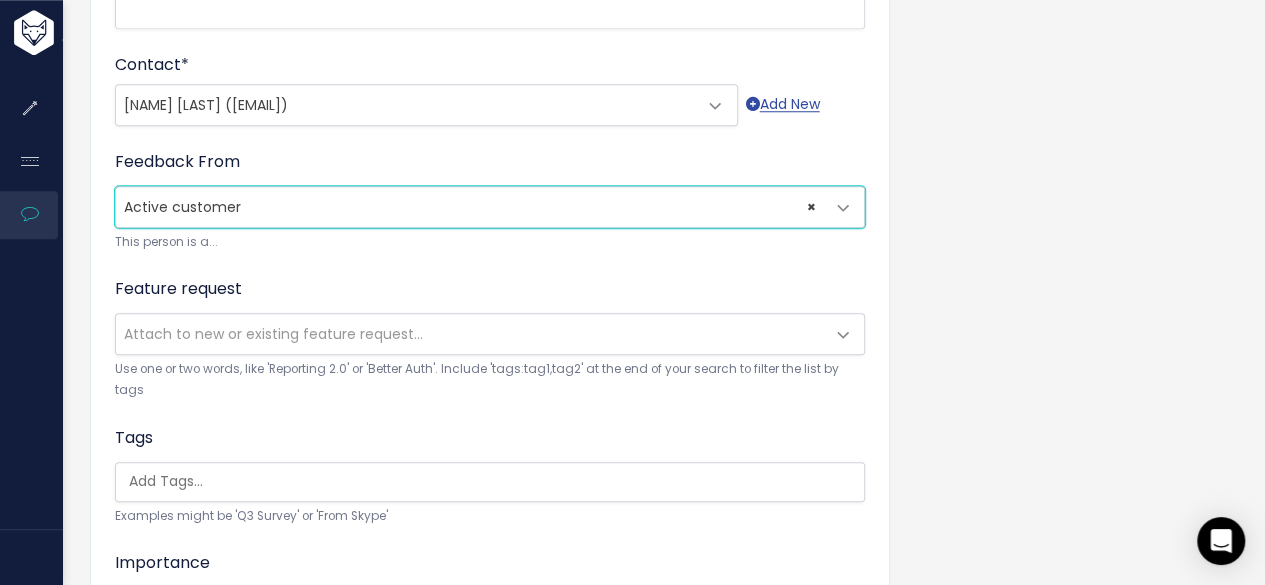 scroll, scrollTop: 900, scrollLeft: 0, axis: vertical 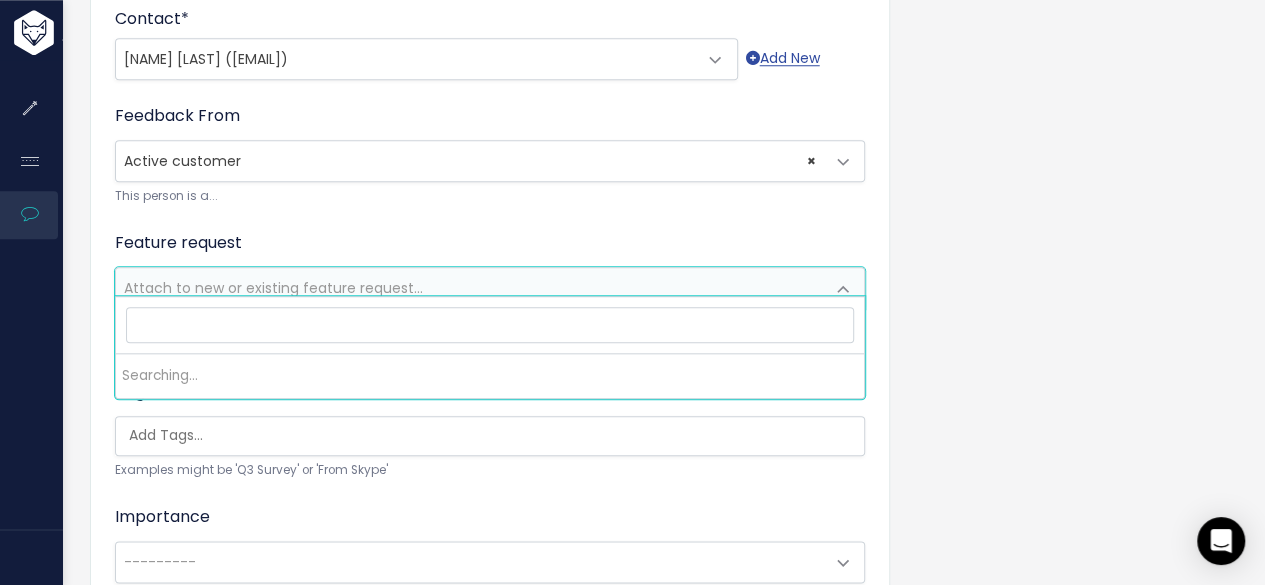 click on "Attach to new or existing feature request..." at bounding box center [273, 288] 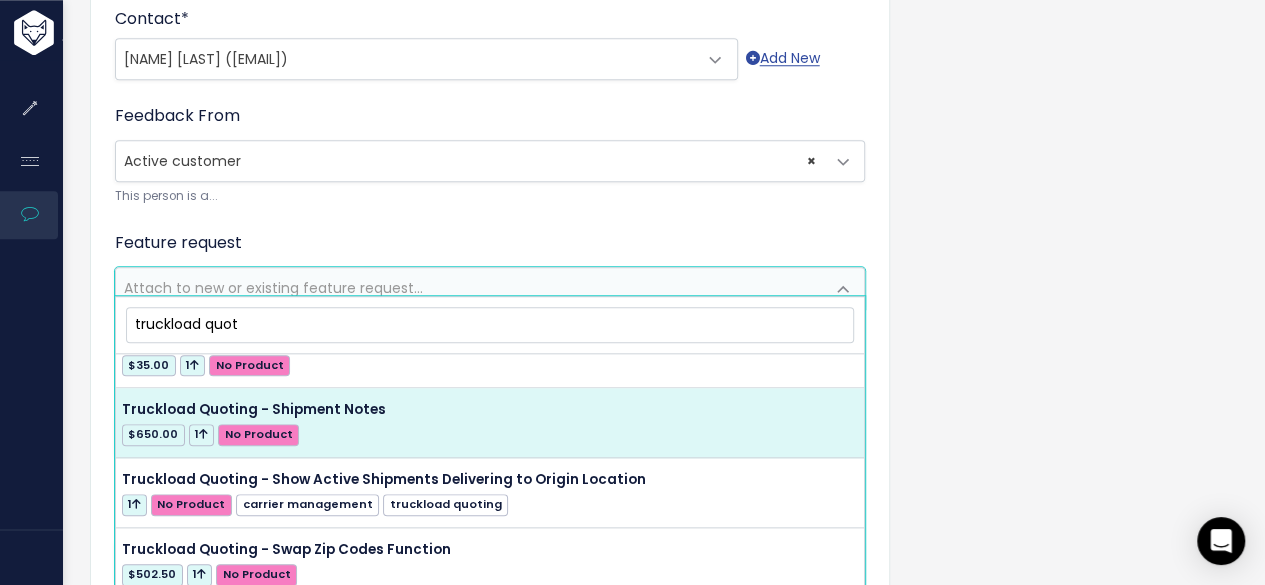 scroll, scrollTop: 1245, scrollLeft: 0, axis: vertical 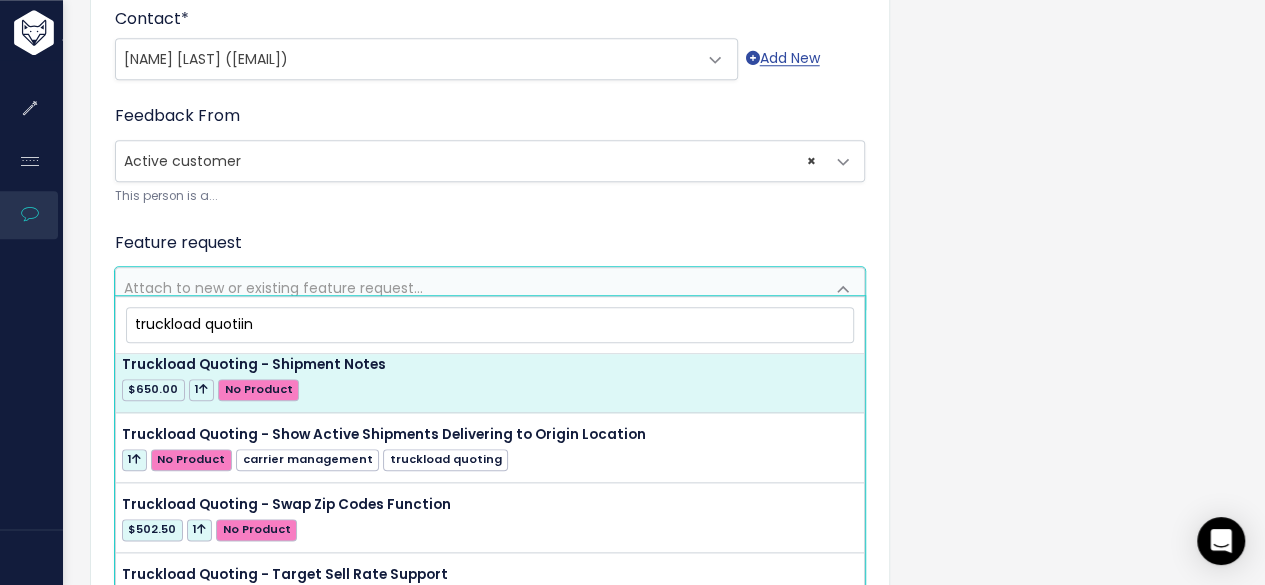 type on "truckload quotiing" 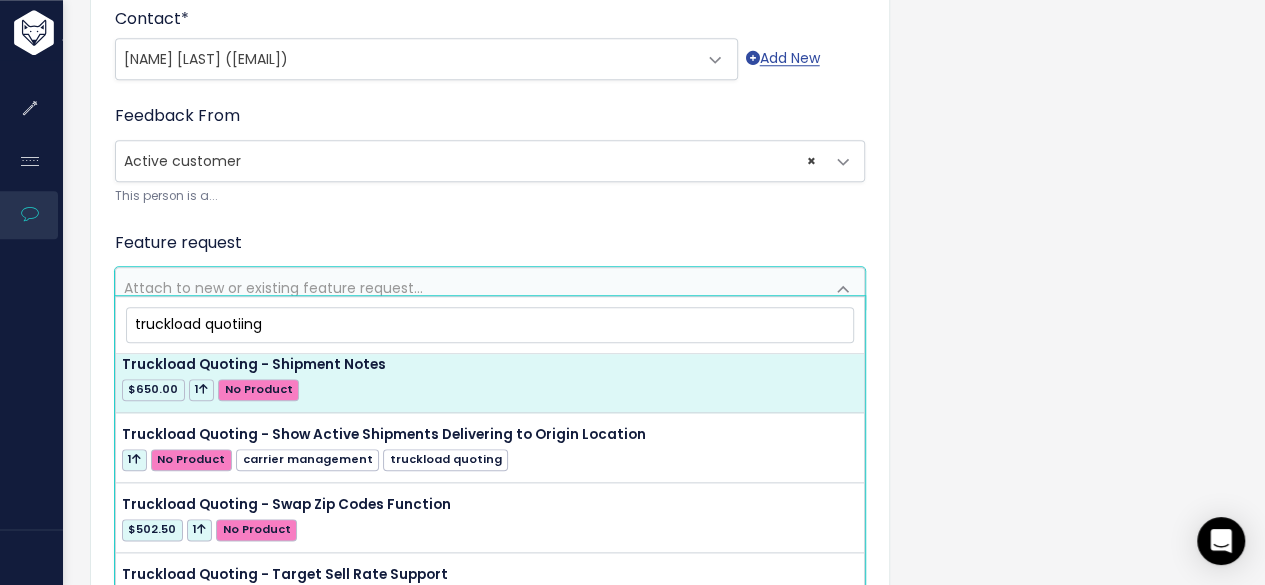 scroll, scrollTop: 0, scrollLeft: 0, axis: both 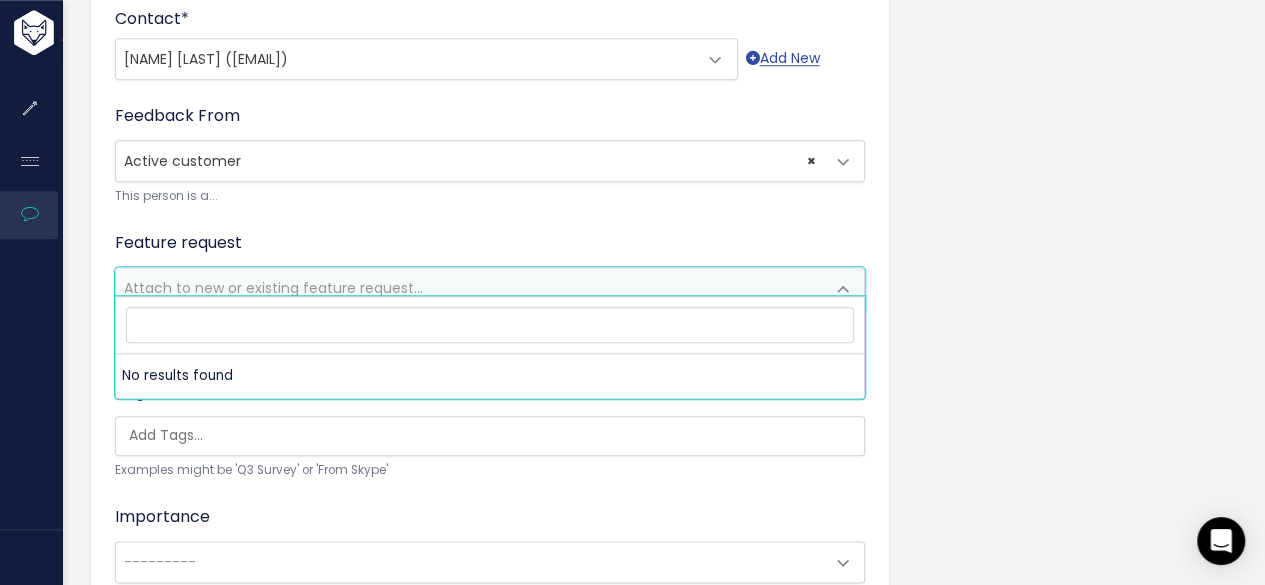 click on "Tags
Examples might be 'Q3 Survey' or 'From Skype'" at bounding box center [490, 430] 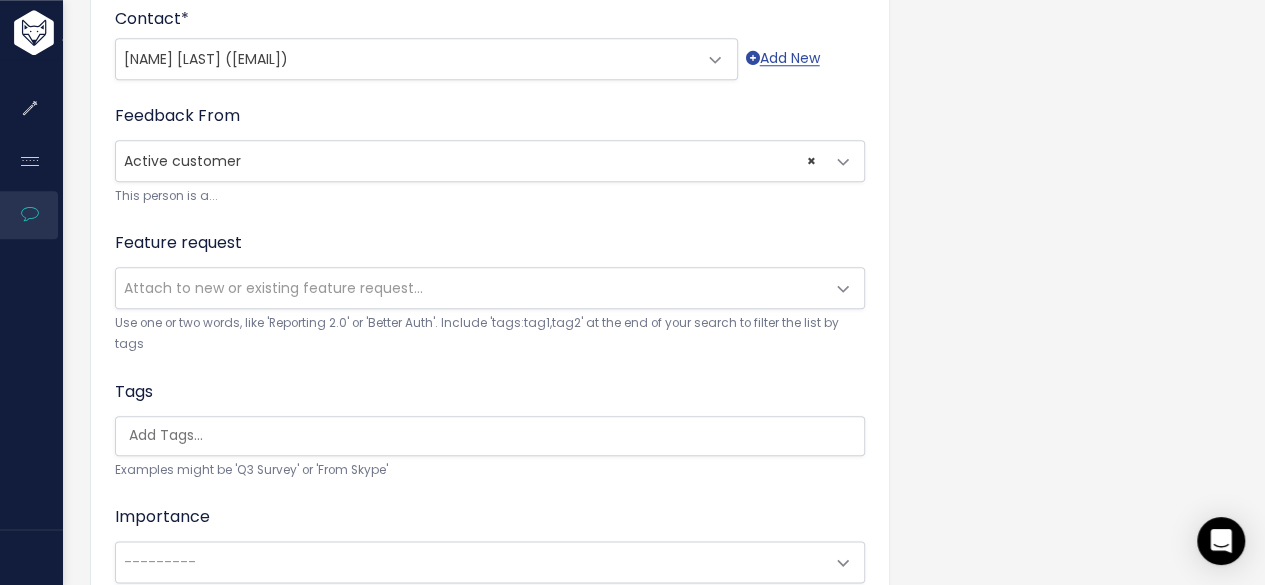 click at bounding box center [495, 435] 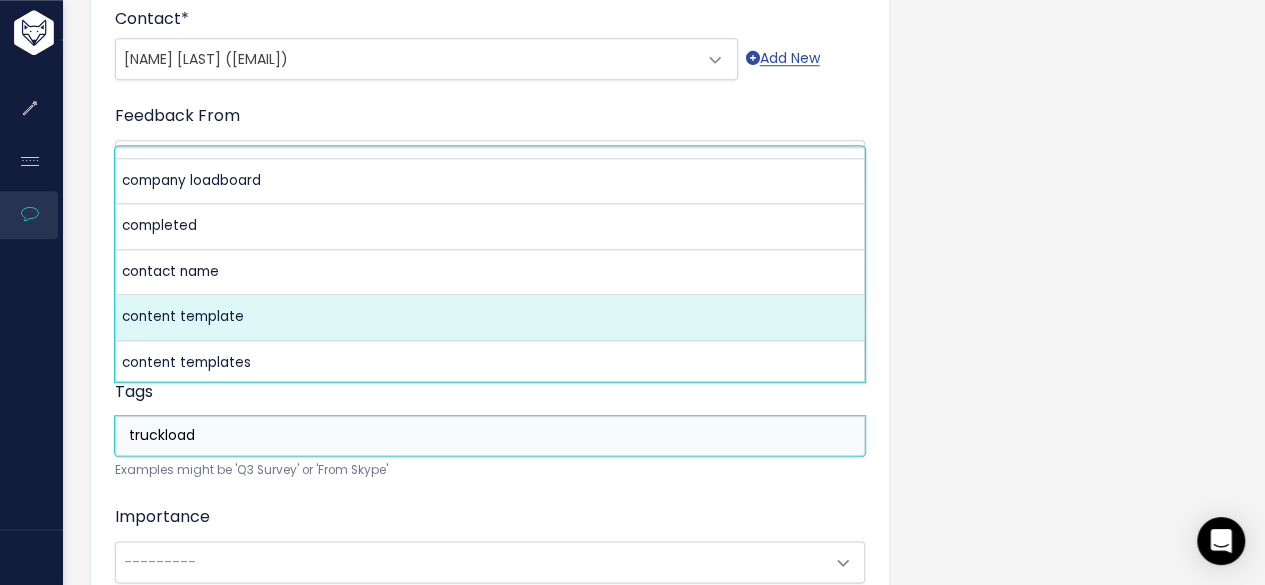 scroll, scrollTop: 0, scrollLeft: 0, axis: both 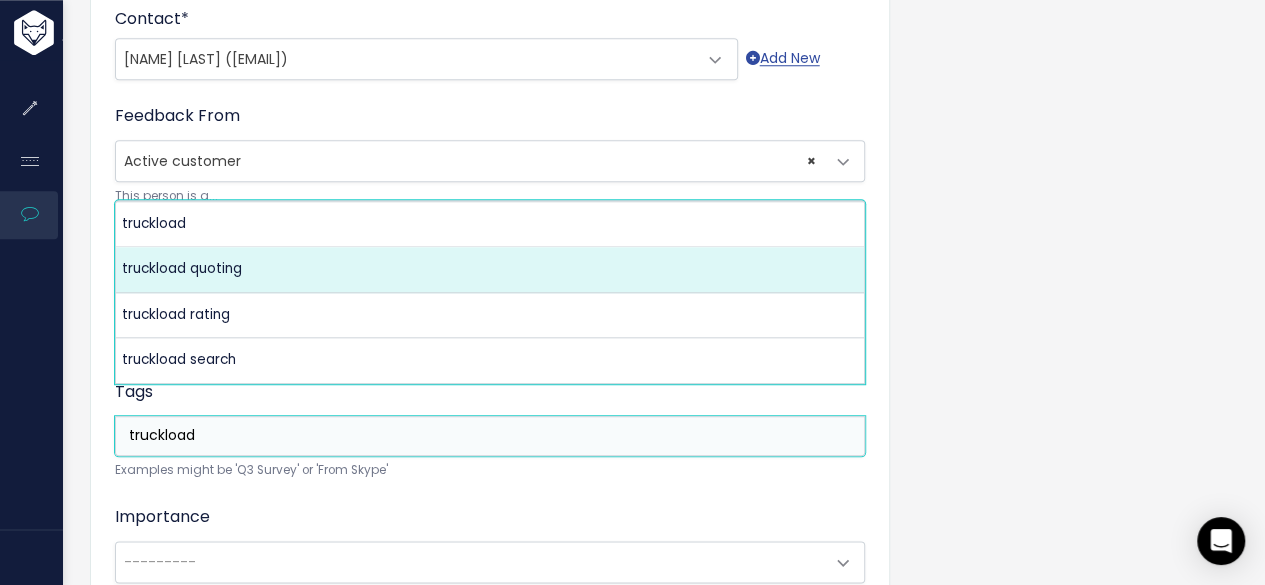 type on "truckload" 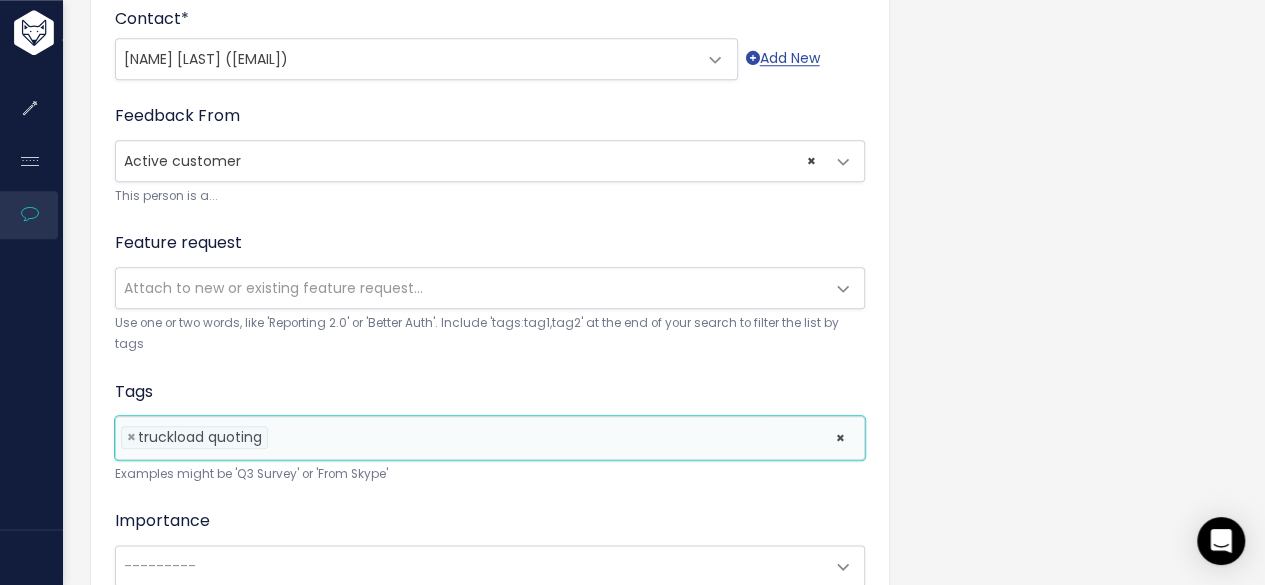 click on "Customer Problem *
| | | | Frequency/Use Case – How often would this be used, and in what context? x ** Feature or Feedback Description – **What is the suggestion or issue? Per Zach: Could Tai add information into a section of the quoting page? If we are able to do this, it would streamline adding quotes without having to toggle between pages. *  Add to Shipment Info *  Pickup/delivery date & time *  Commodity *  Temperature (If applicable) *  Account manager ​ -  Add more load info to the truckload quoting page. Add the following information - Pickup/Delivery date & times, Commodity, Temperature (if applicable), Account Manager ​ ** Business Impact **– How would this help your workflow or solve a challenge? ​ ​ ** Frequency/Use Case – How often would this be used, and in what context? ** ​ -  This would be used with every incoming phone call we get to quote a truckload shipment" at bounding box center (490, 39) 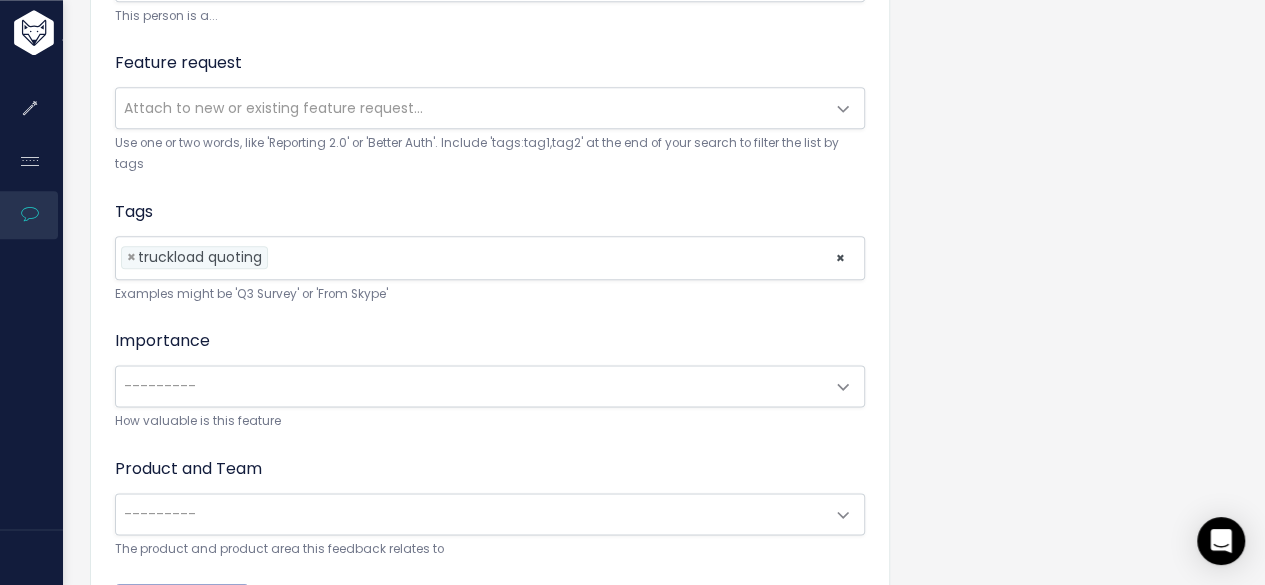 scroll, scrollTop: 1100, scrollLeft: 0, axis: vertical 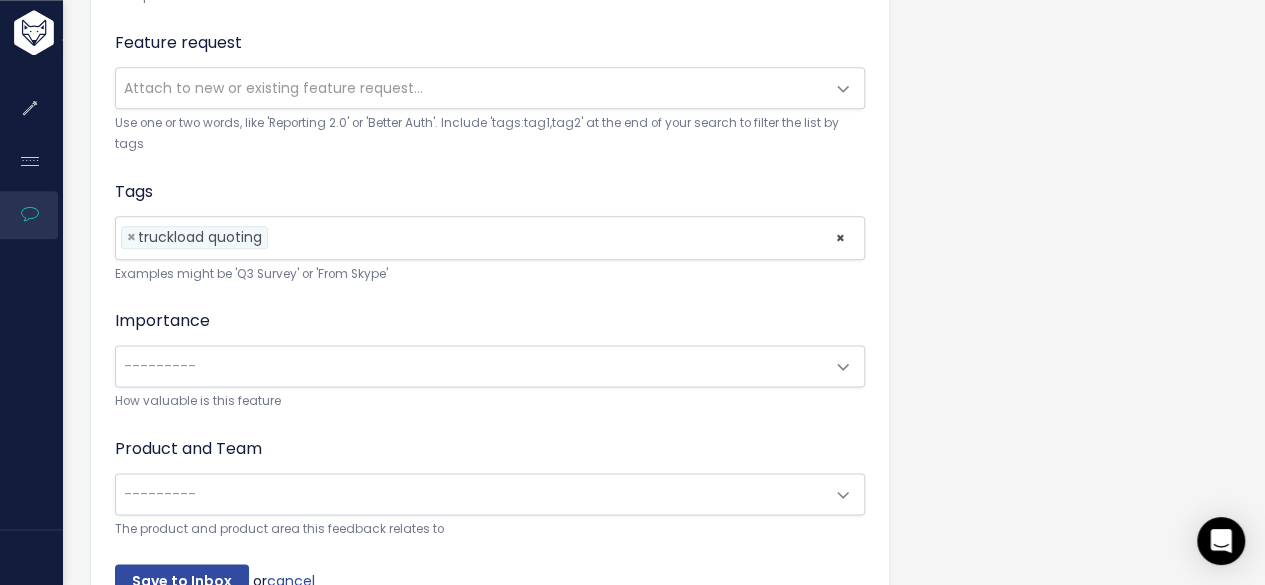 click on "---------" at bounding box center [470, 366] 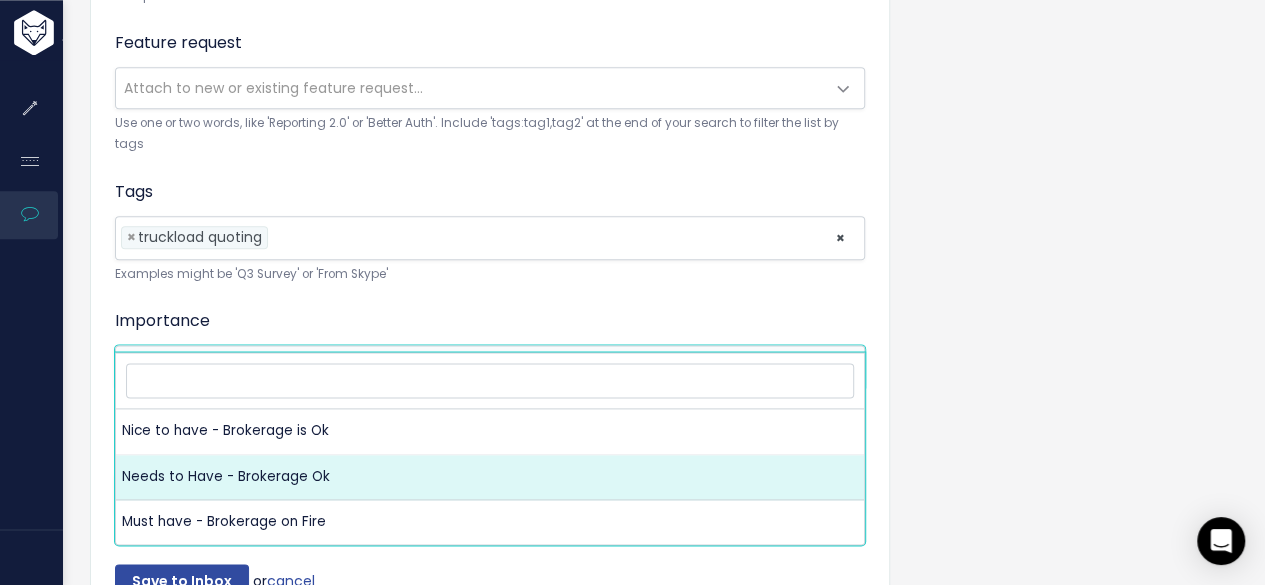 select on "NEEDS_TO_HAVE_BROKERAGE_OK" 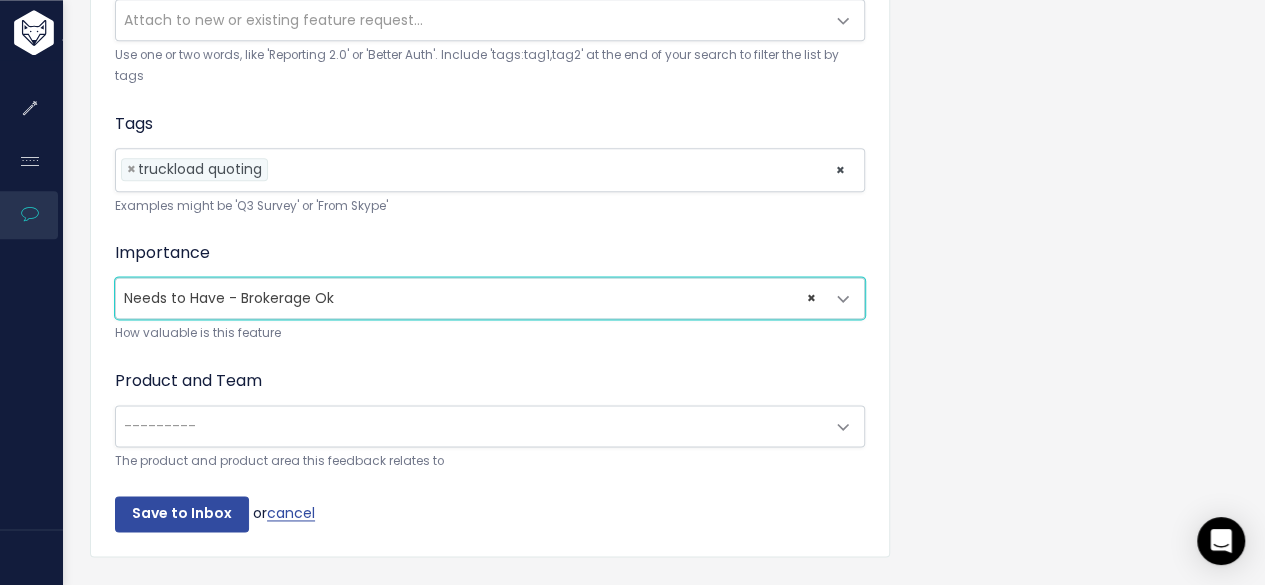 scroll, scrollTop: 1195, scrollLeft: 0, axis: vertical 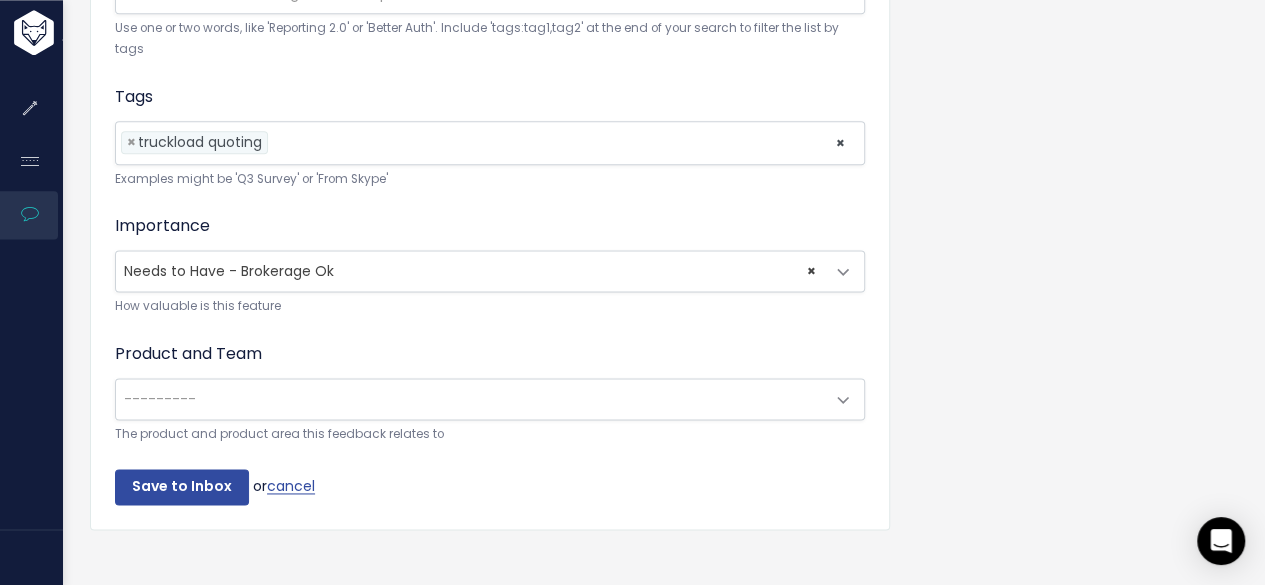 click on "---------" at bounding box center [470, 399] 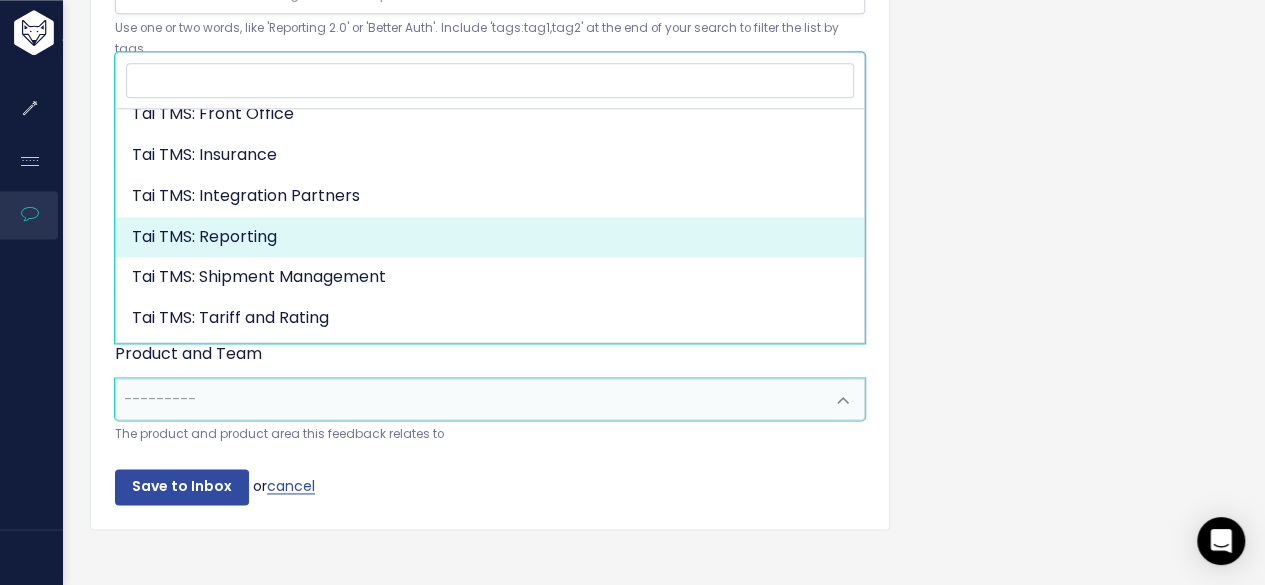 scroll, scrollTop: 577, scrollLeft: 0, axis: vertical 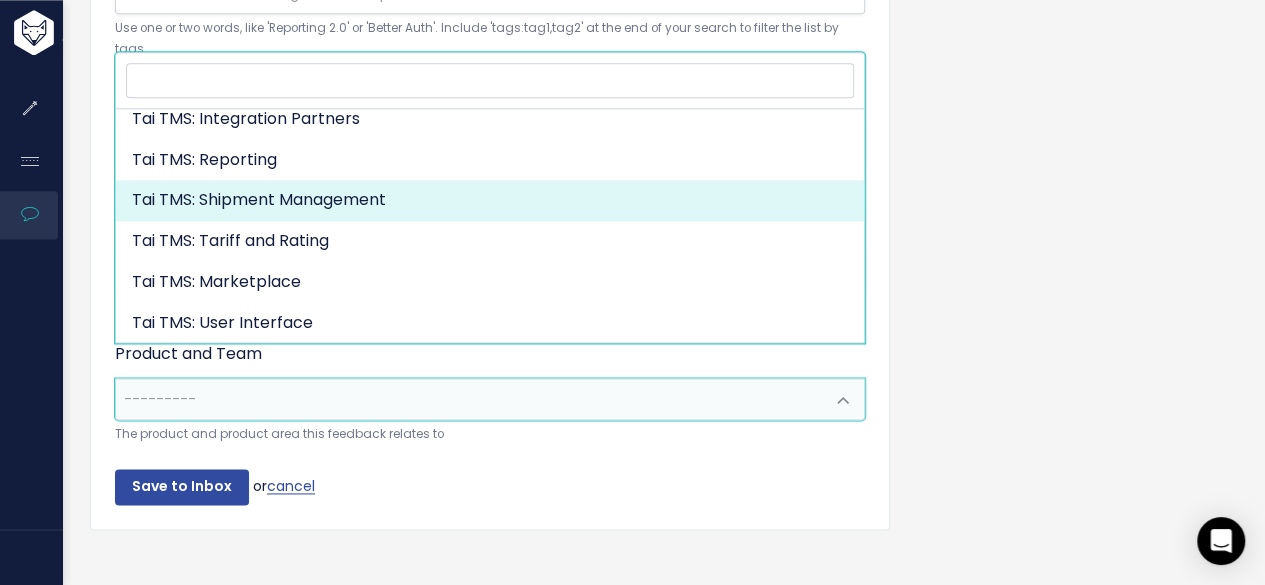 select on "MAIN:SHIPMENT_MANAGEMENT" 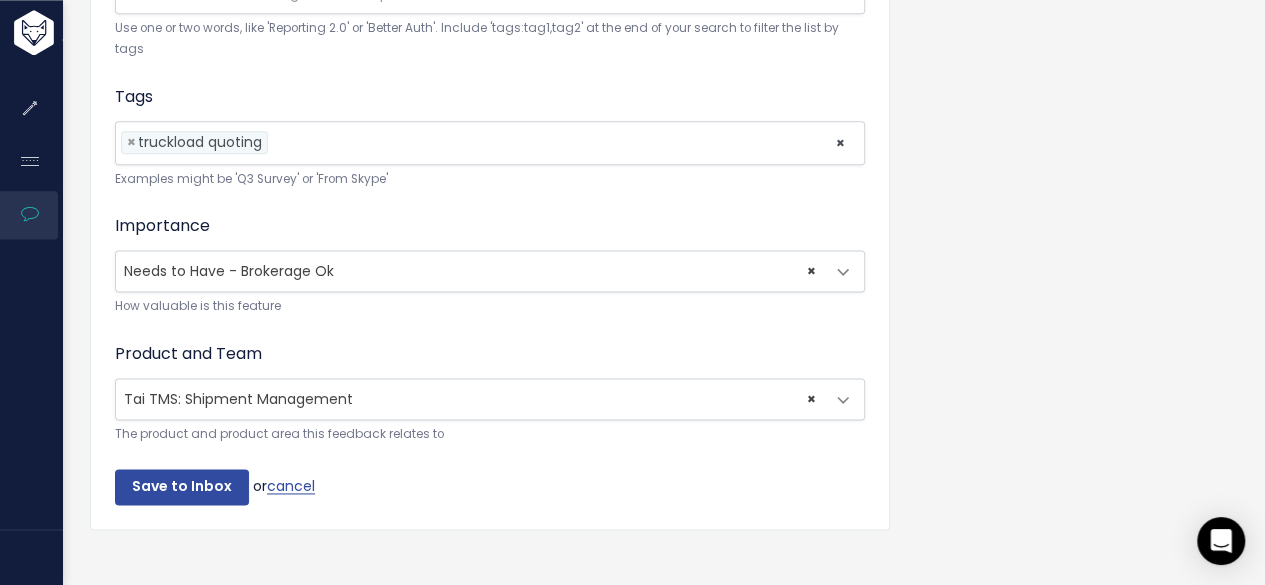 select 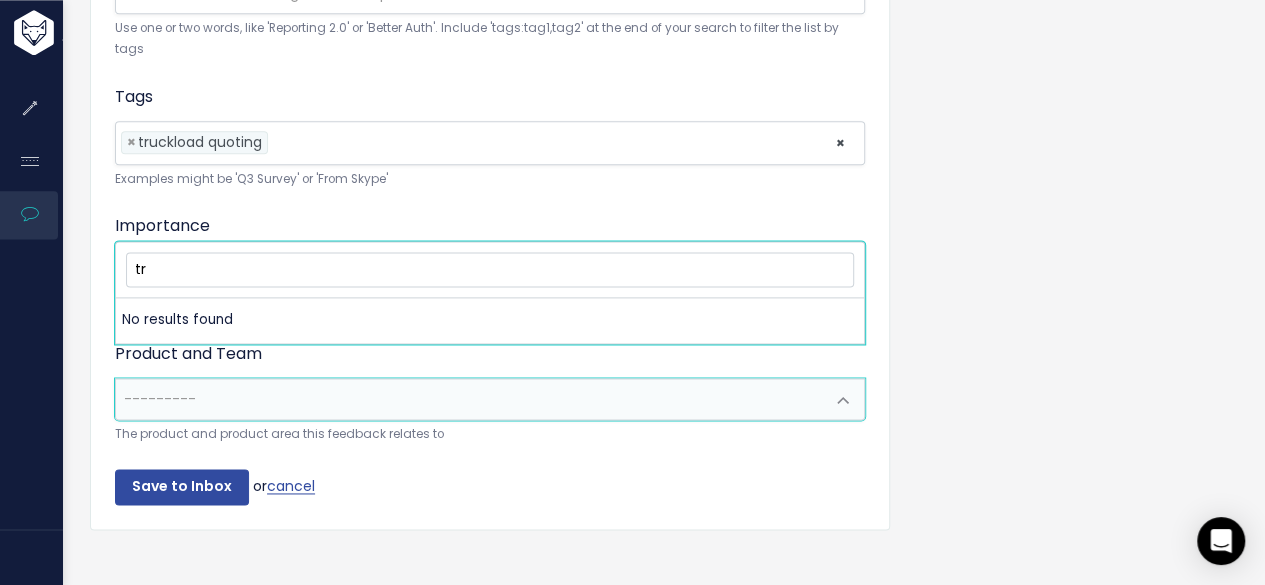 type on "t" 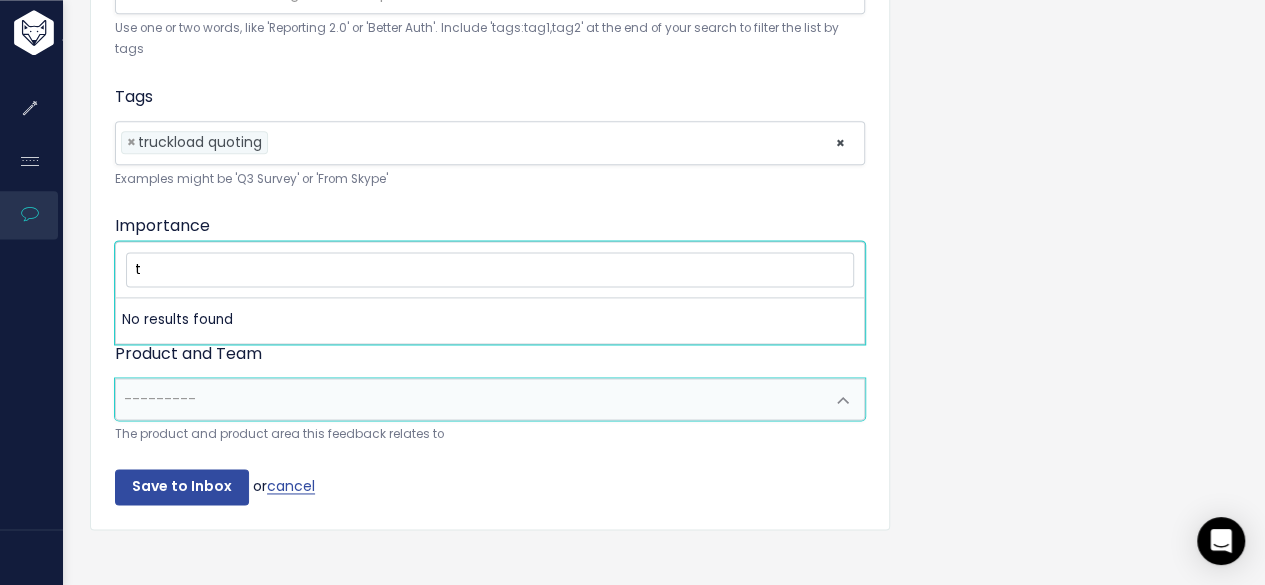 type 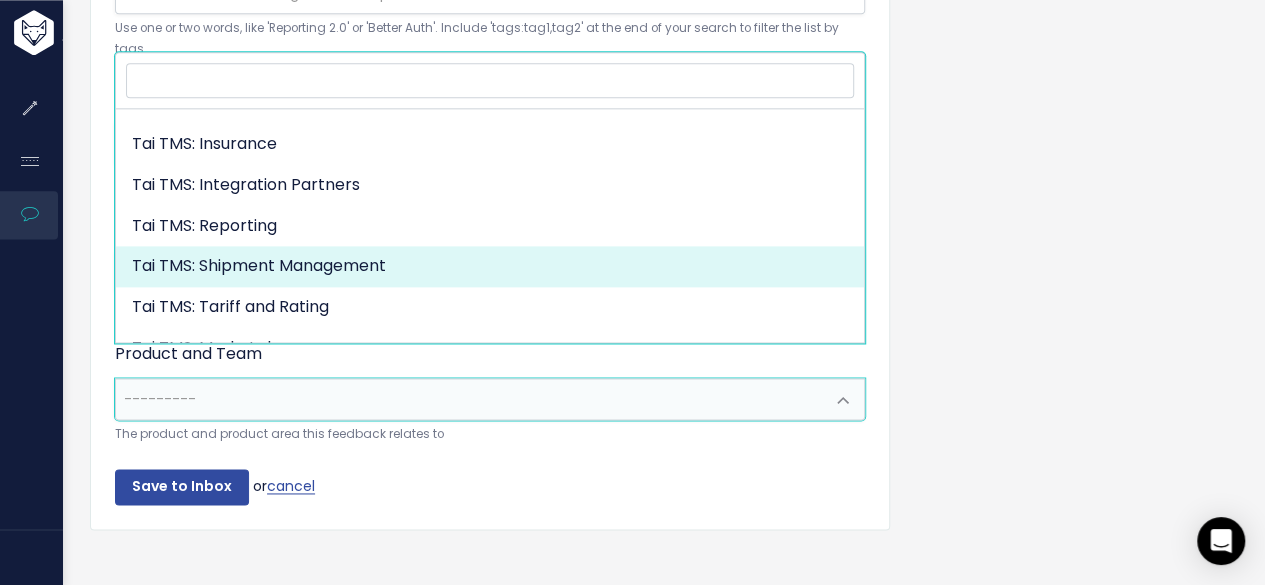 scroll, scrollTop: 577, scrollLeft: 0, axis: vertical 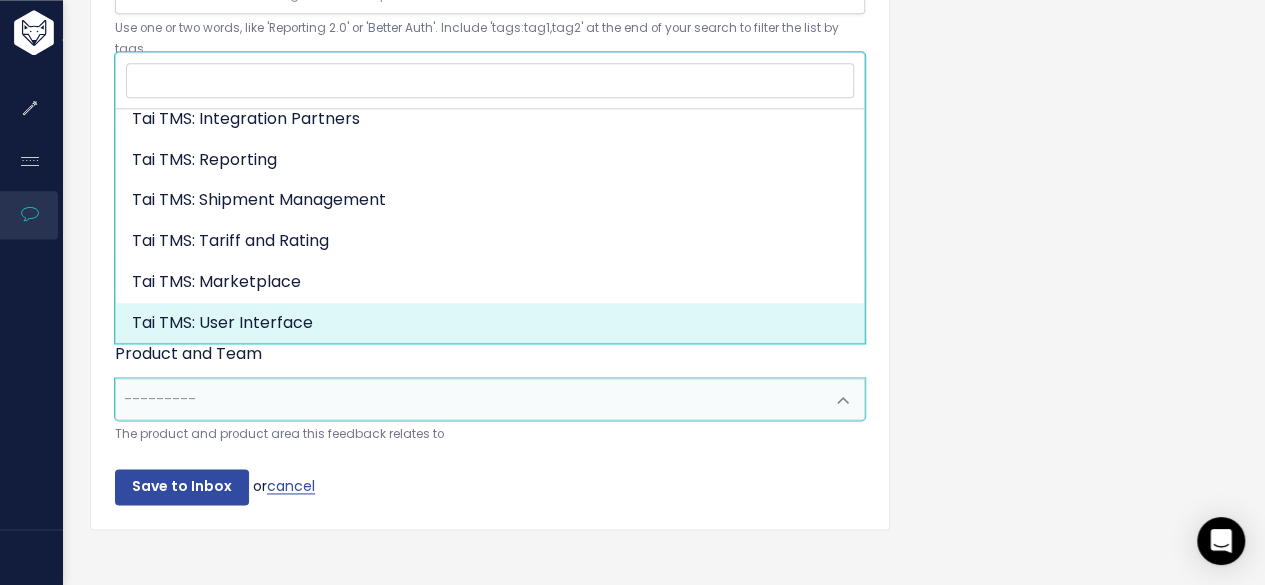 select on "MAIN:USER_INTERFACE" 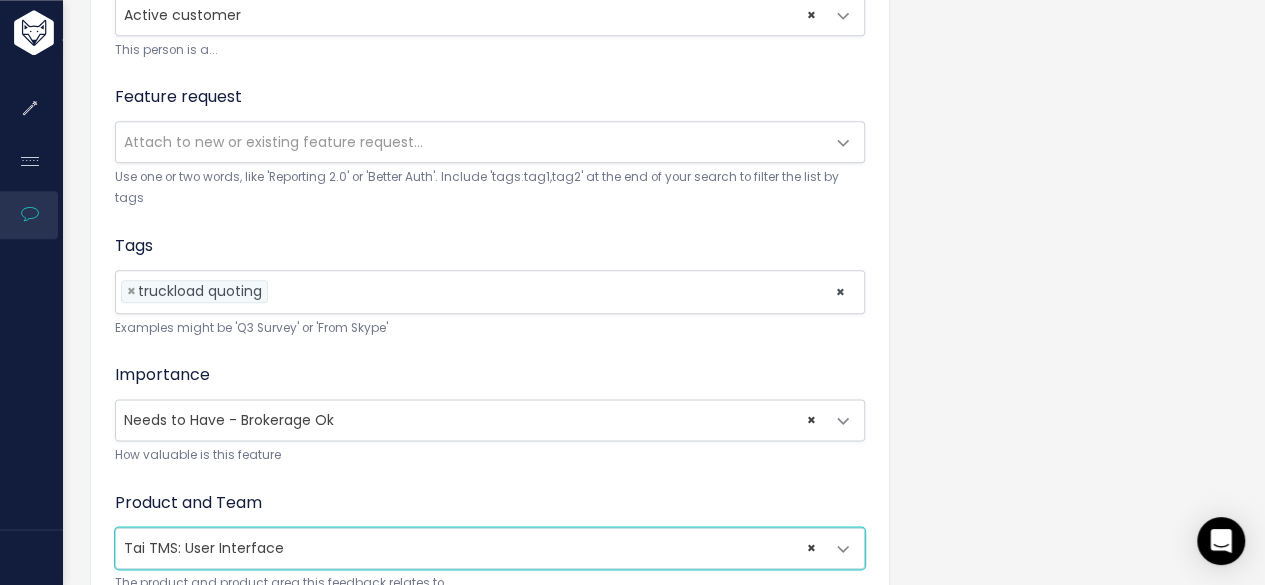 scroll, scrollTop: 1195, scrollLeft: 0, axis: vertical 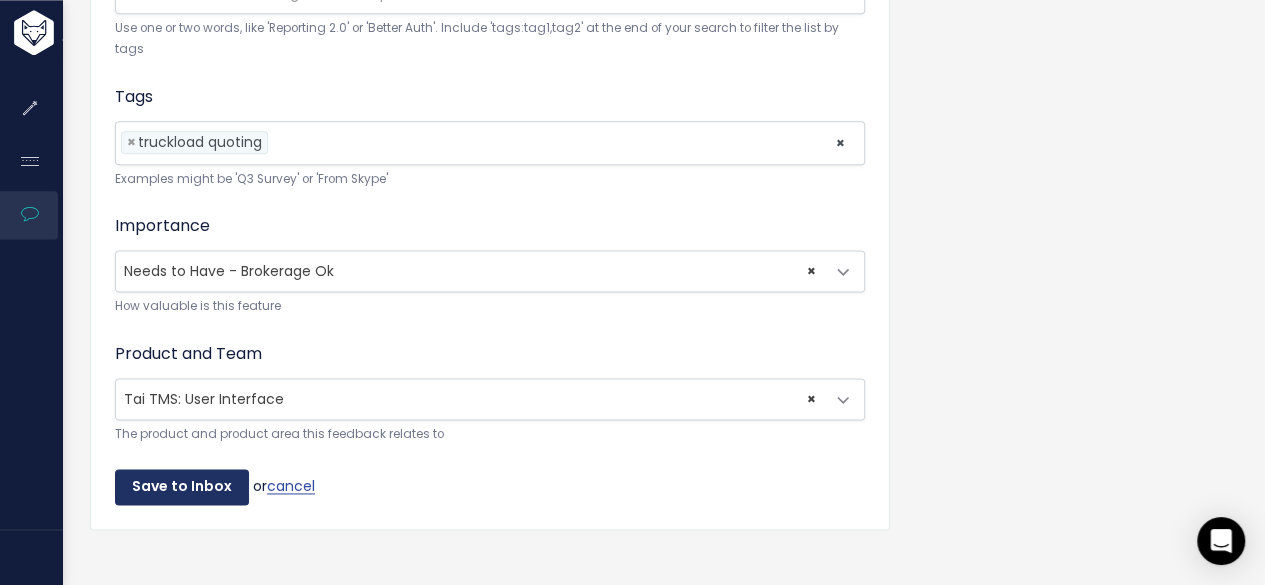 click on "Save to Inbox" at bounding box center (182, 487) 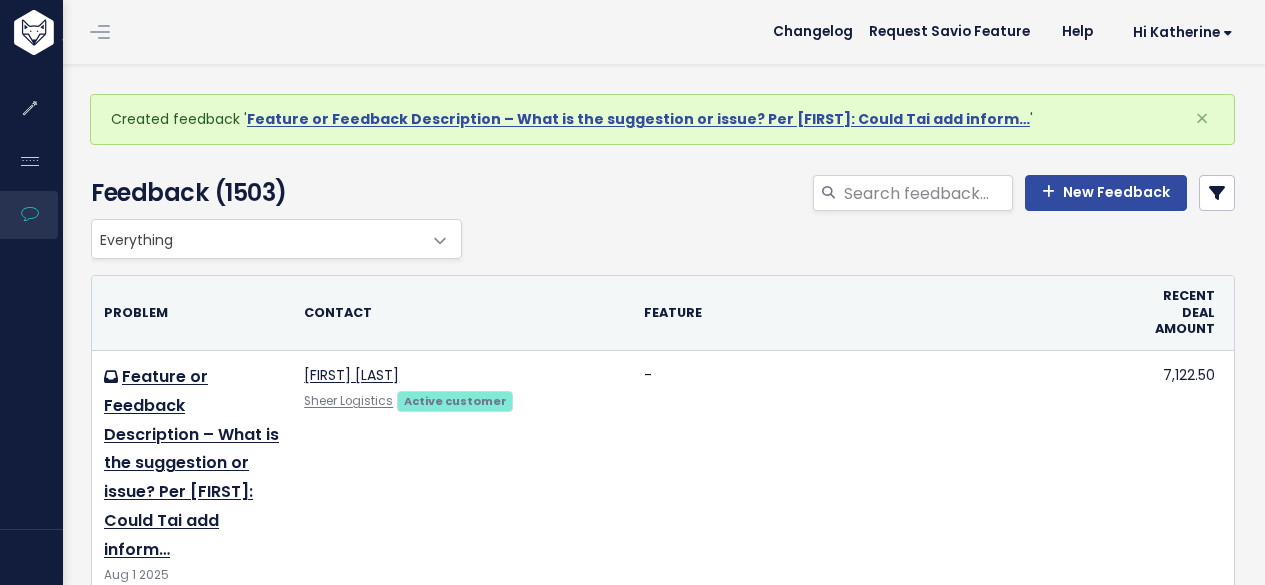 scroll, scrollTop: 0, scrollLeft: 0, axis: both 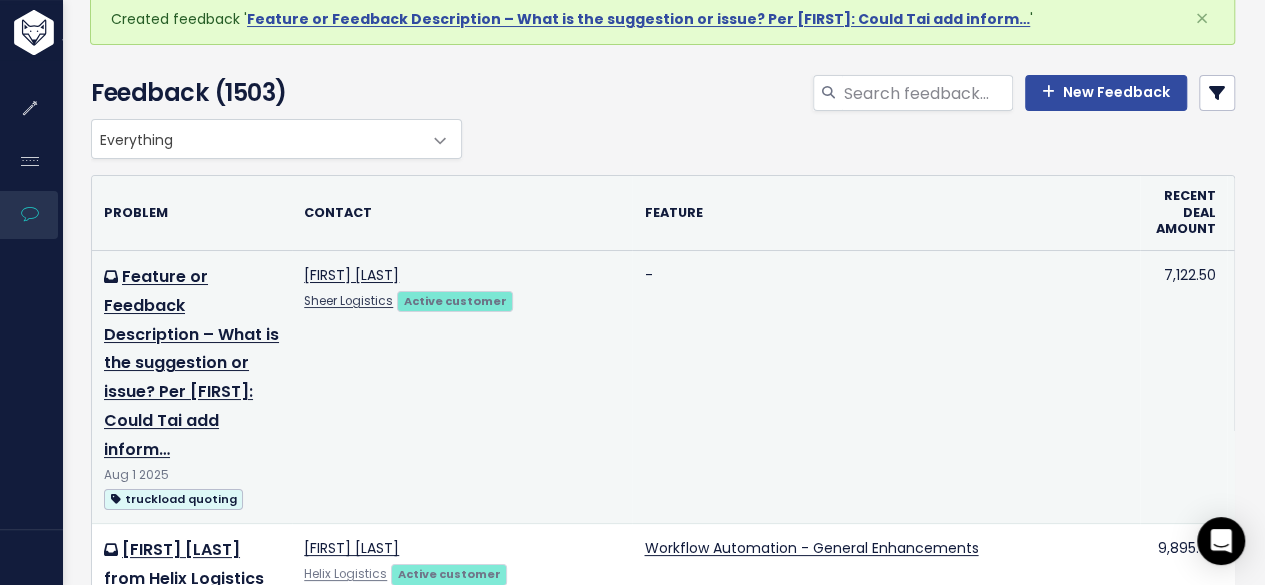 click on "[FIRST] [LAST]
[COMPANY]
Active customer" at bounding box center (462, 387) 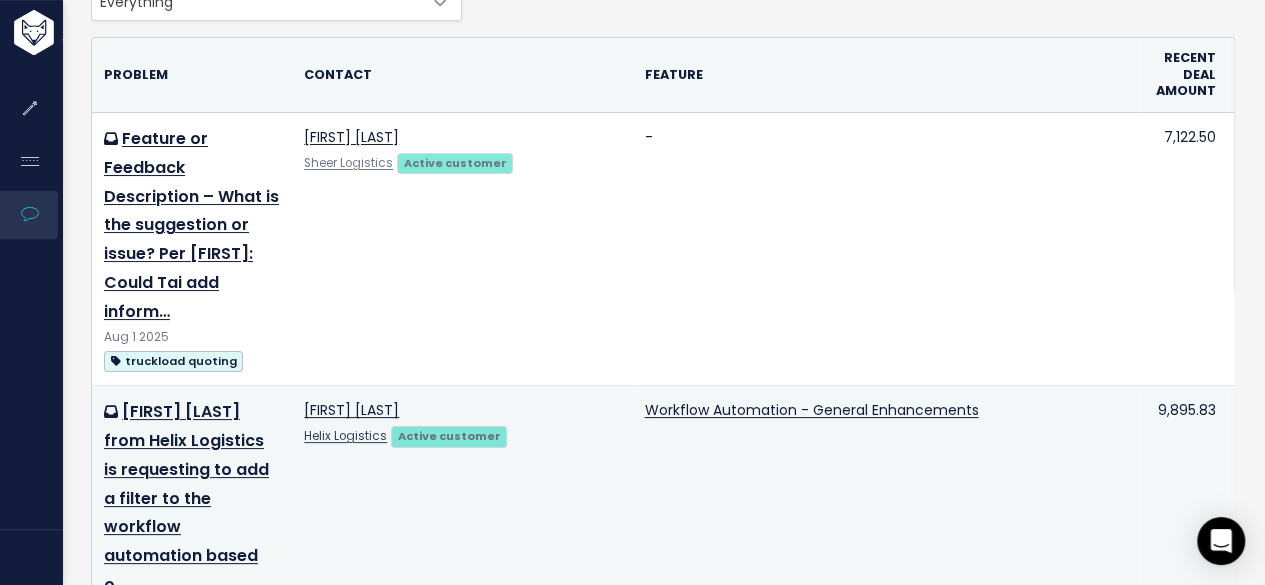 scroll, scrollTop: 0, scrollLeft: 0, axis: both 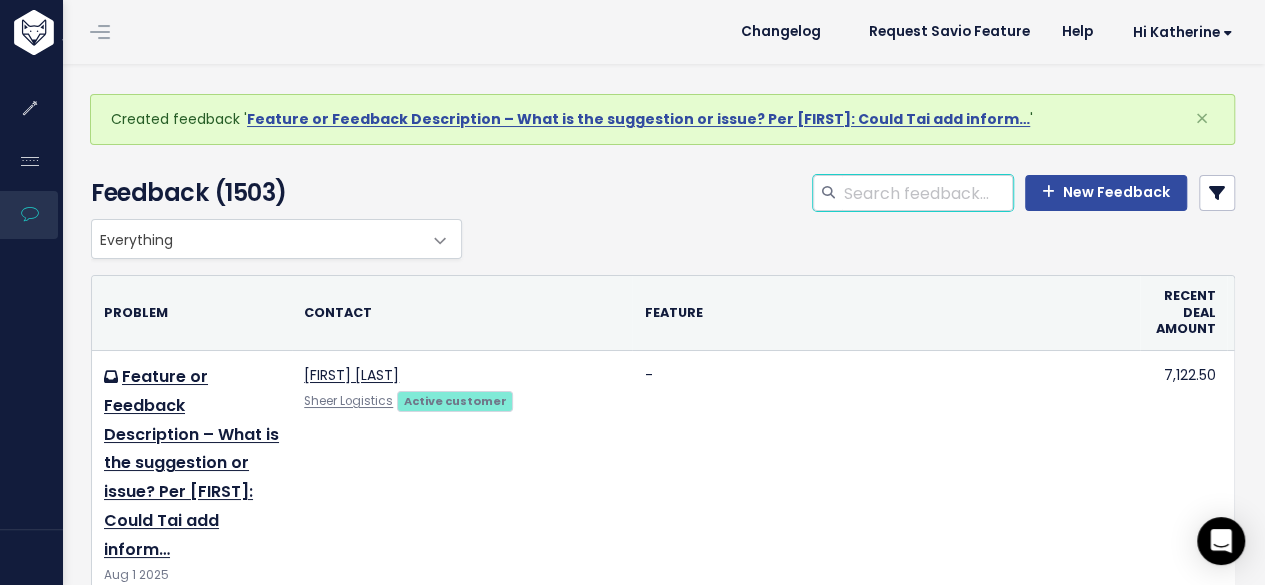 click at bounding box center [927, 193] 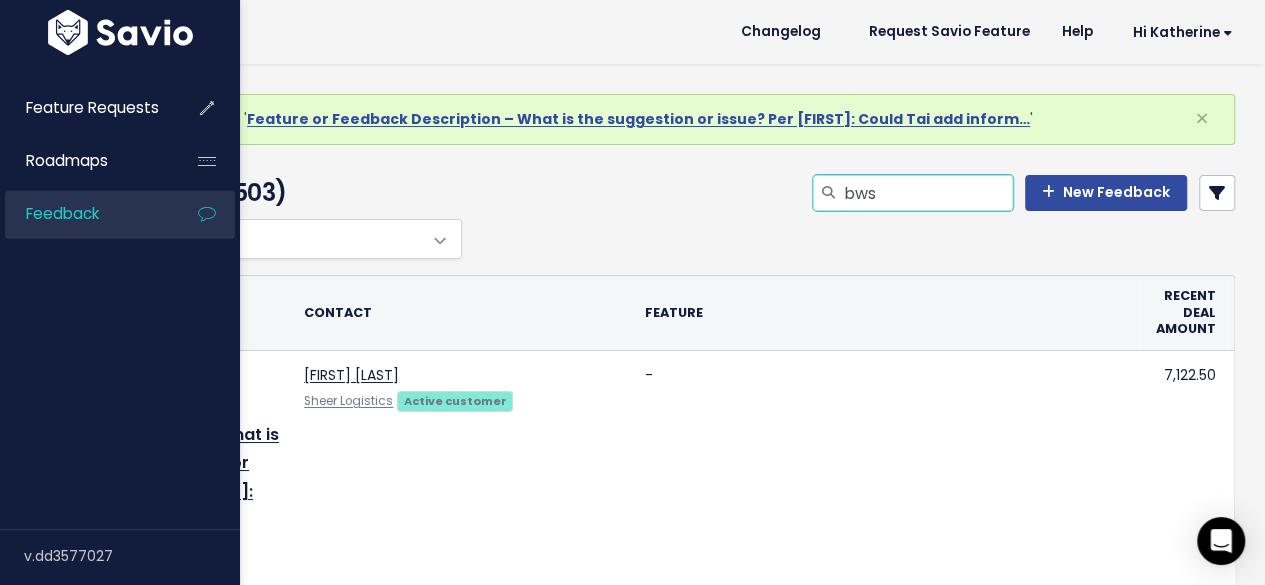 type on "bws" 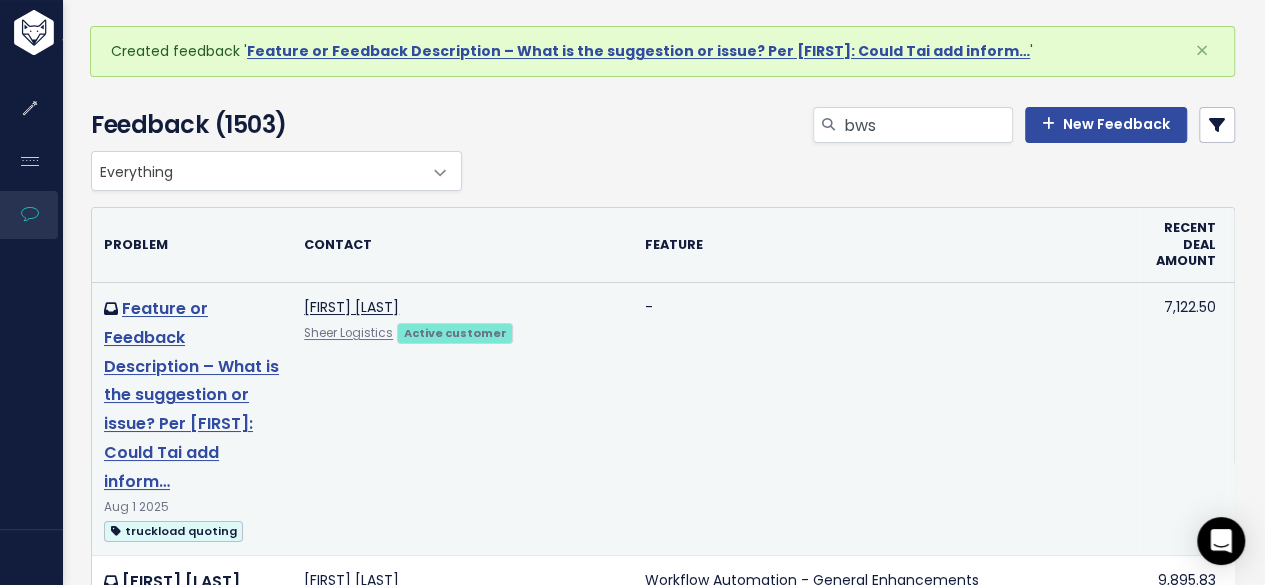 scroll, scrollTop: 100, scrollLeft: 0, axis: vertical 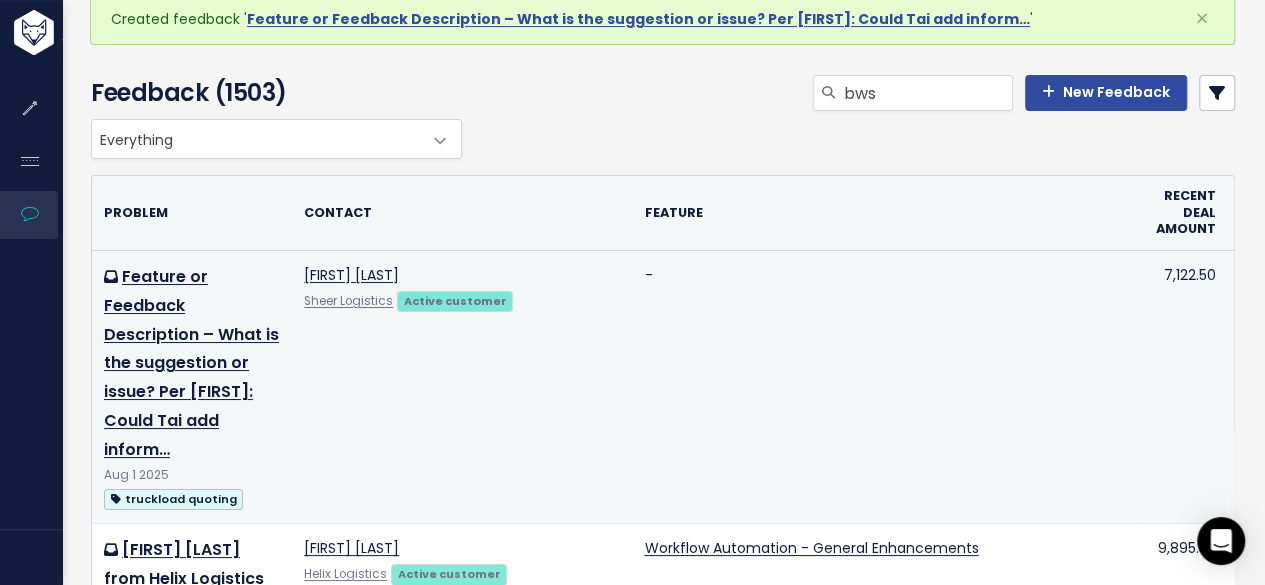 drag, startPoint x: 126, startPoint y: 341, endPoint x: 268, endPoint y: 359, distance: 143.13629 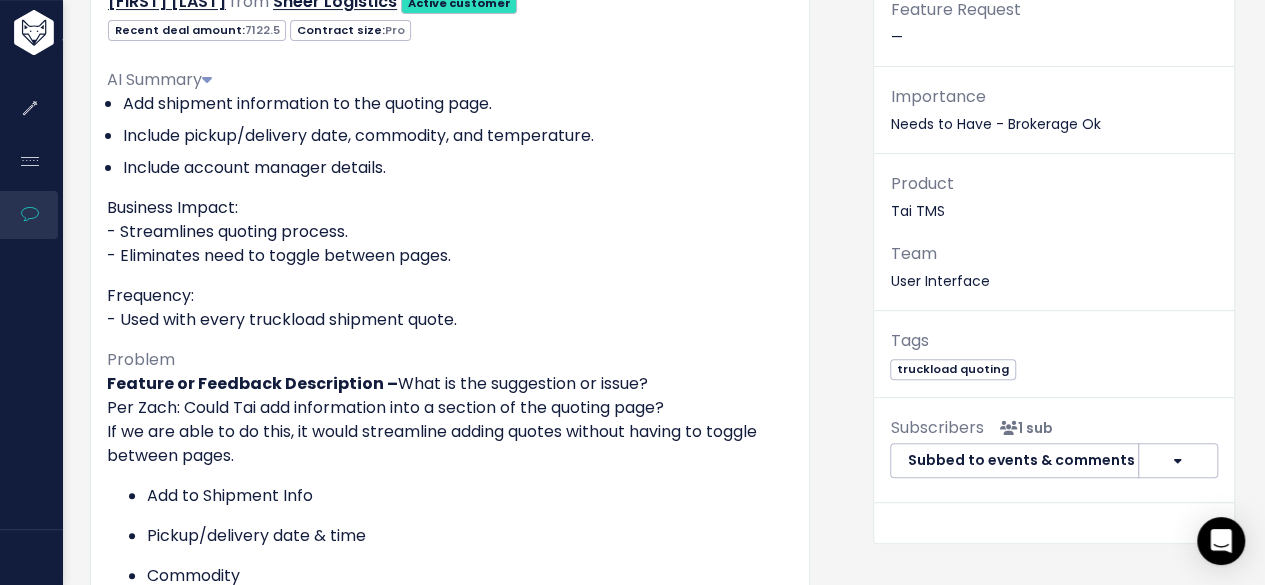 scroll, scrollTop: 100, scrollLeft: 0, axis: vertical 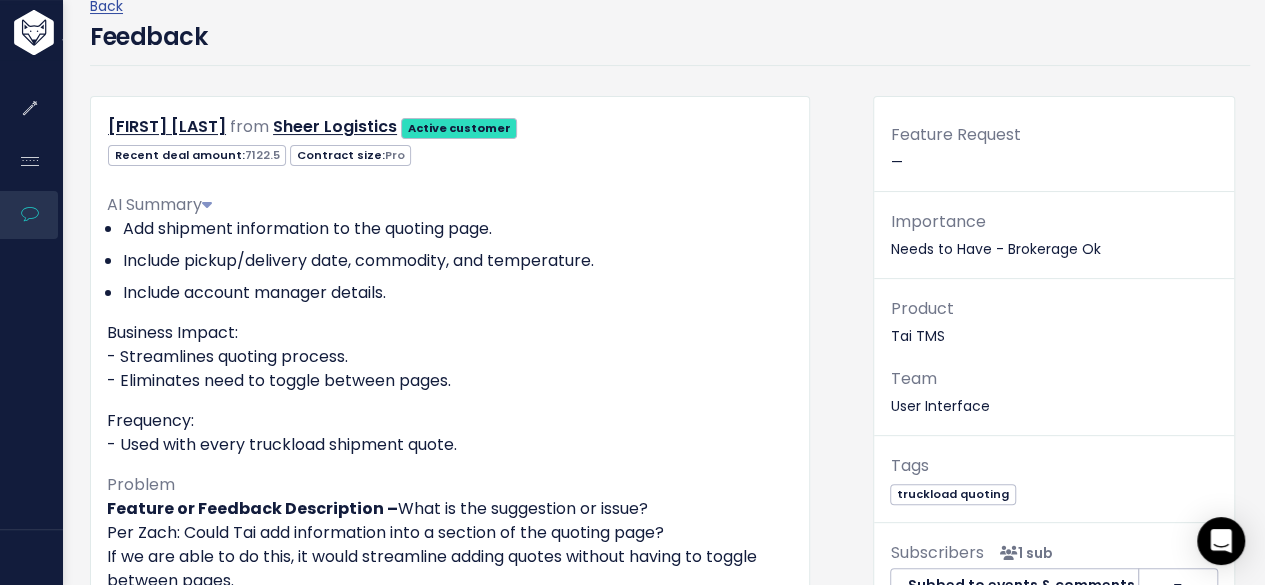 click on "Feature Request
—" at bounding box center [1054, 156] 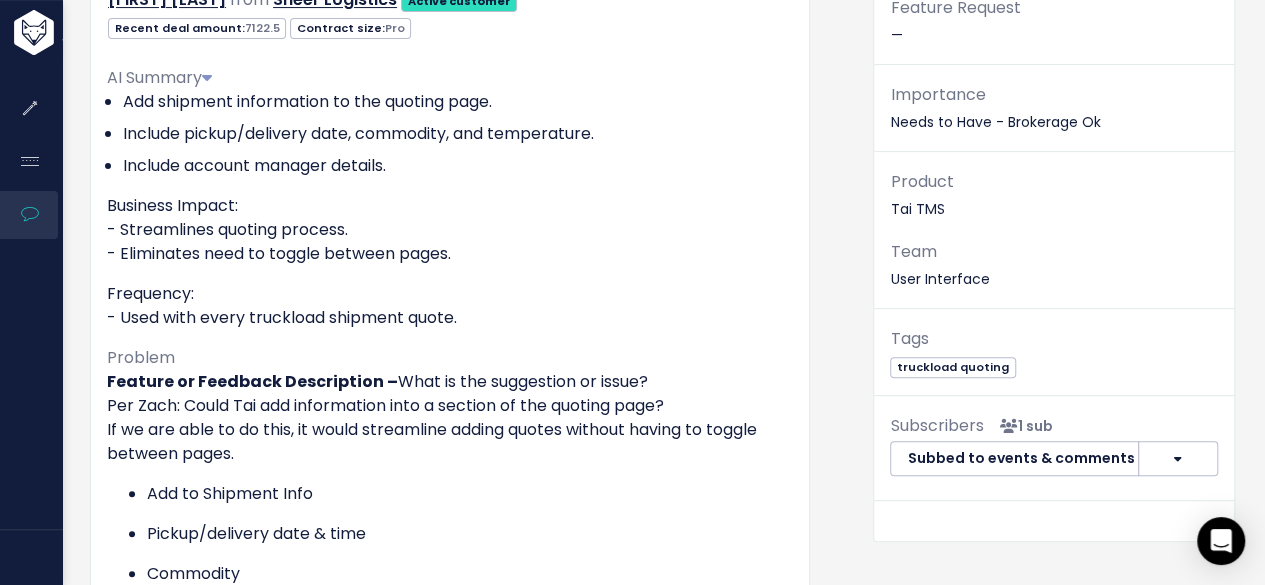 scroll, scrollTop: 300, scrollLeft: 0, axis: vertical 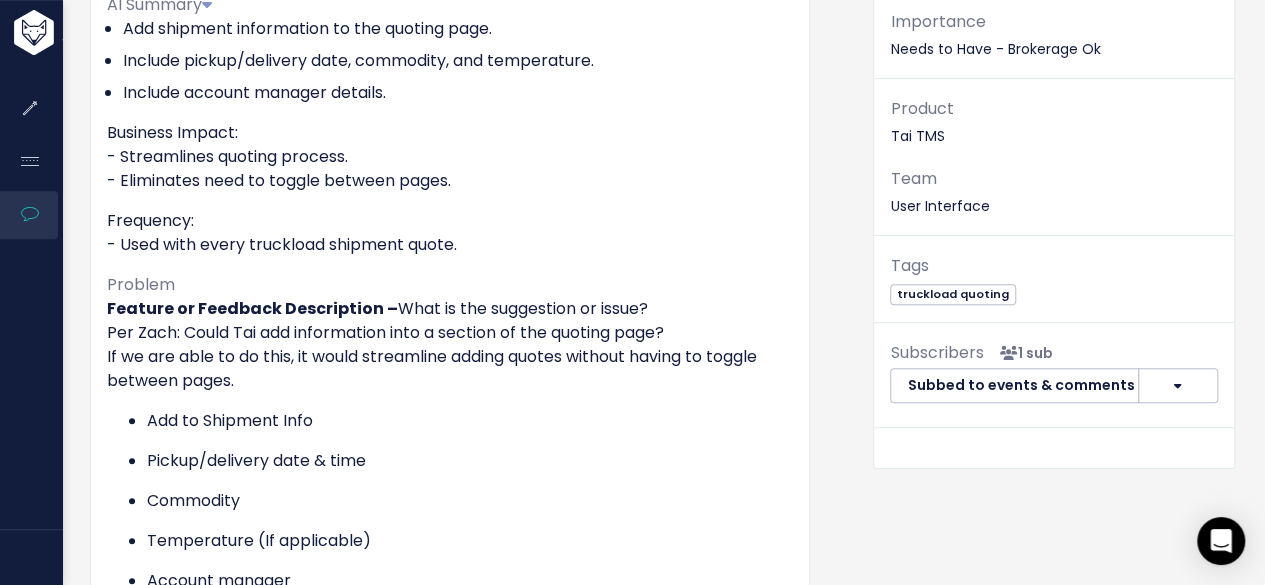 click at bounding box center (1178, 386) 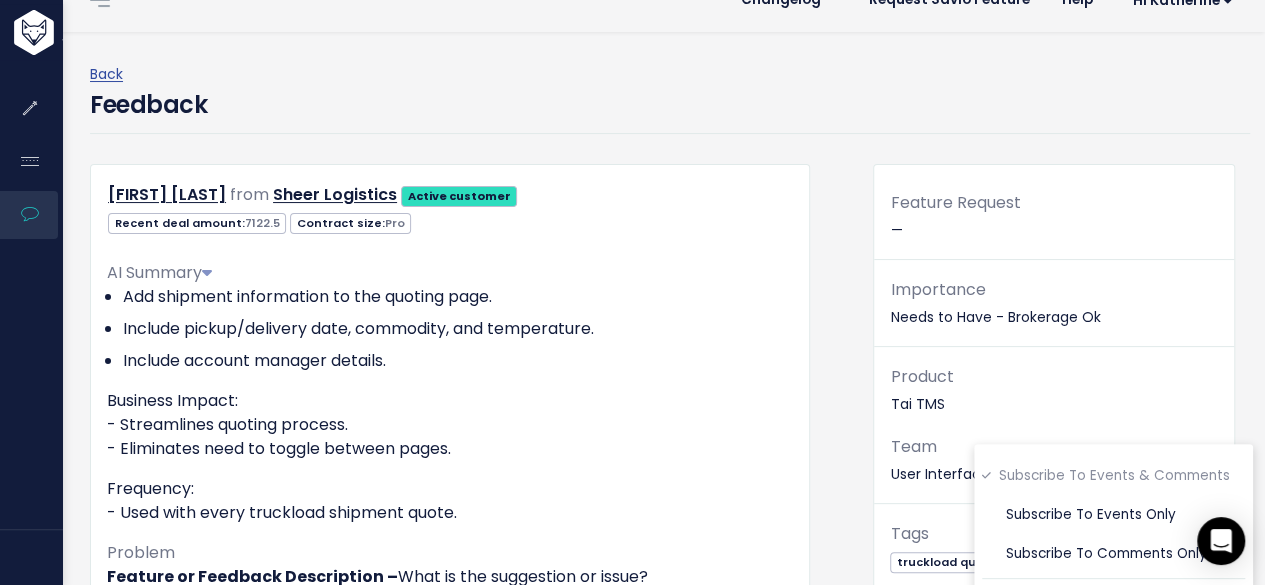 scroll, scrollTop: 0, scrollLeft: 0, axis: both 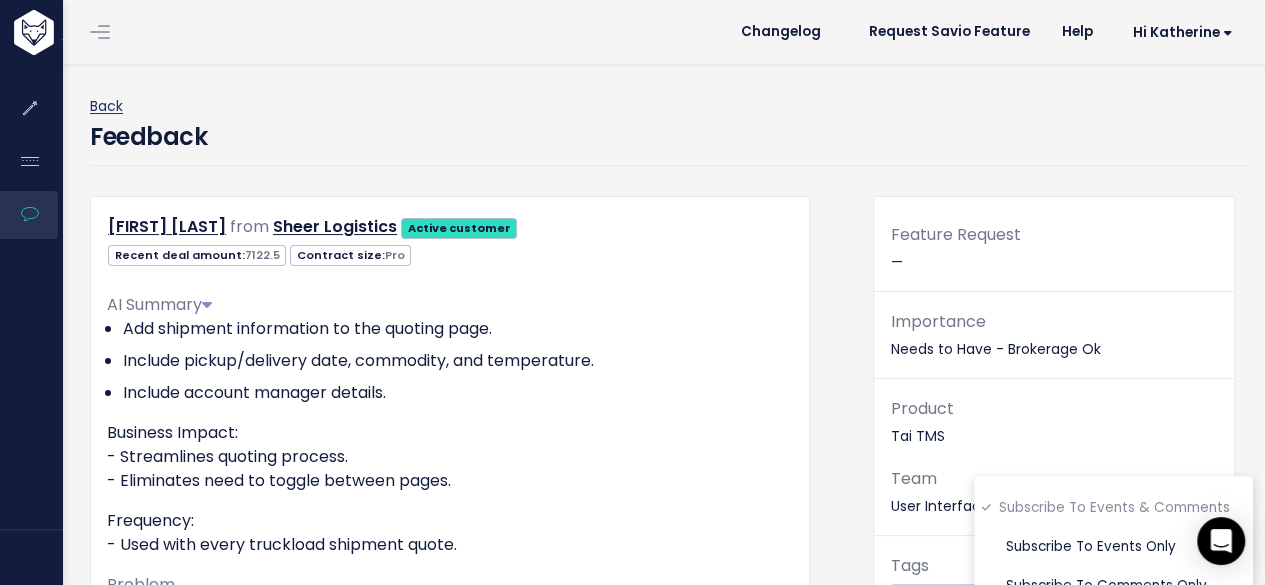 click on "Back" at bounding box center [106, 106] 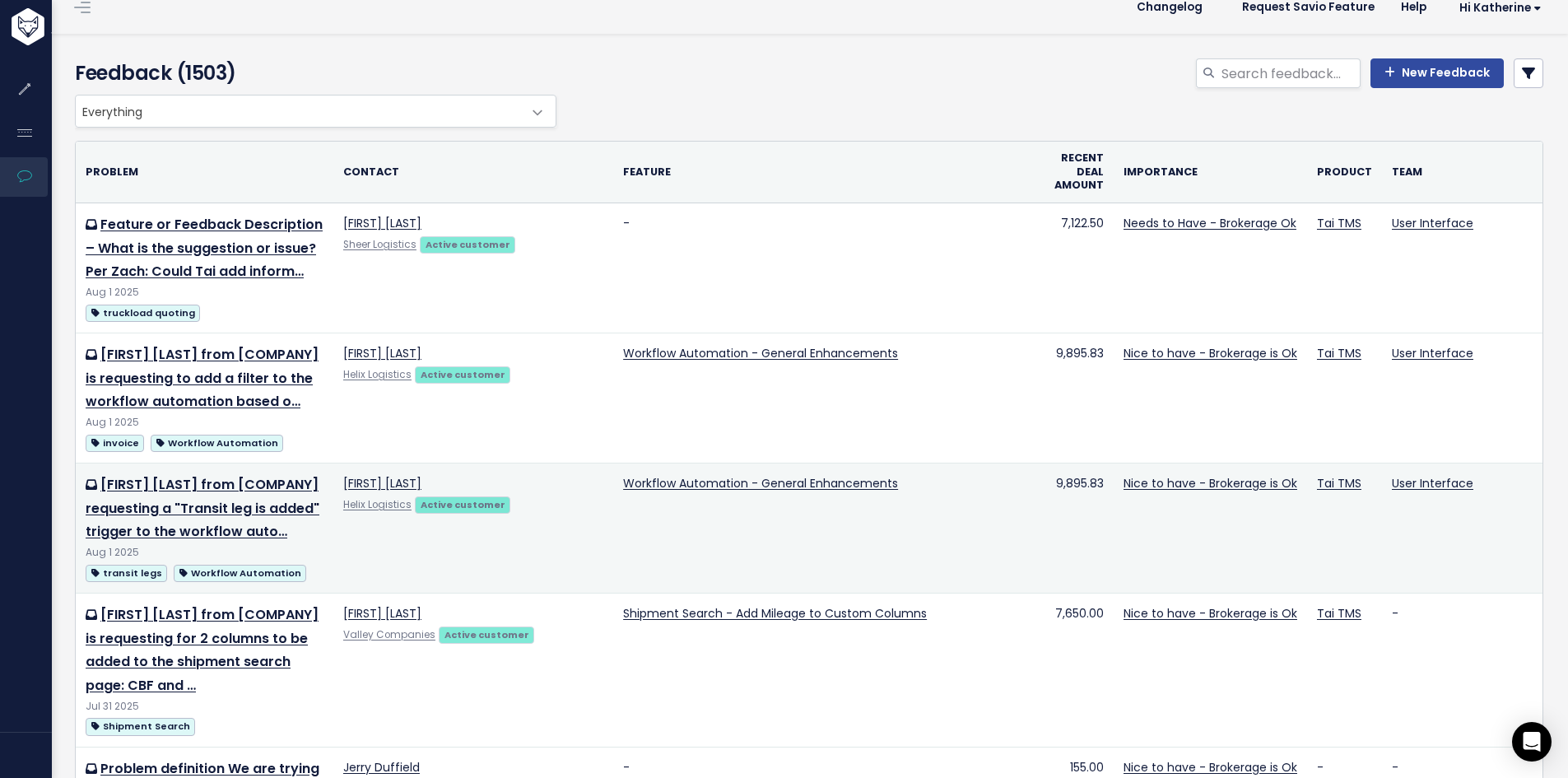 scroll, scrollTop: 0, scrollLeft: 0, axis: both 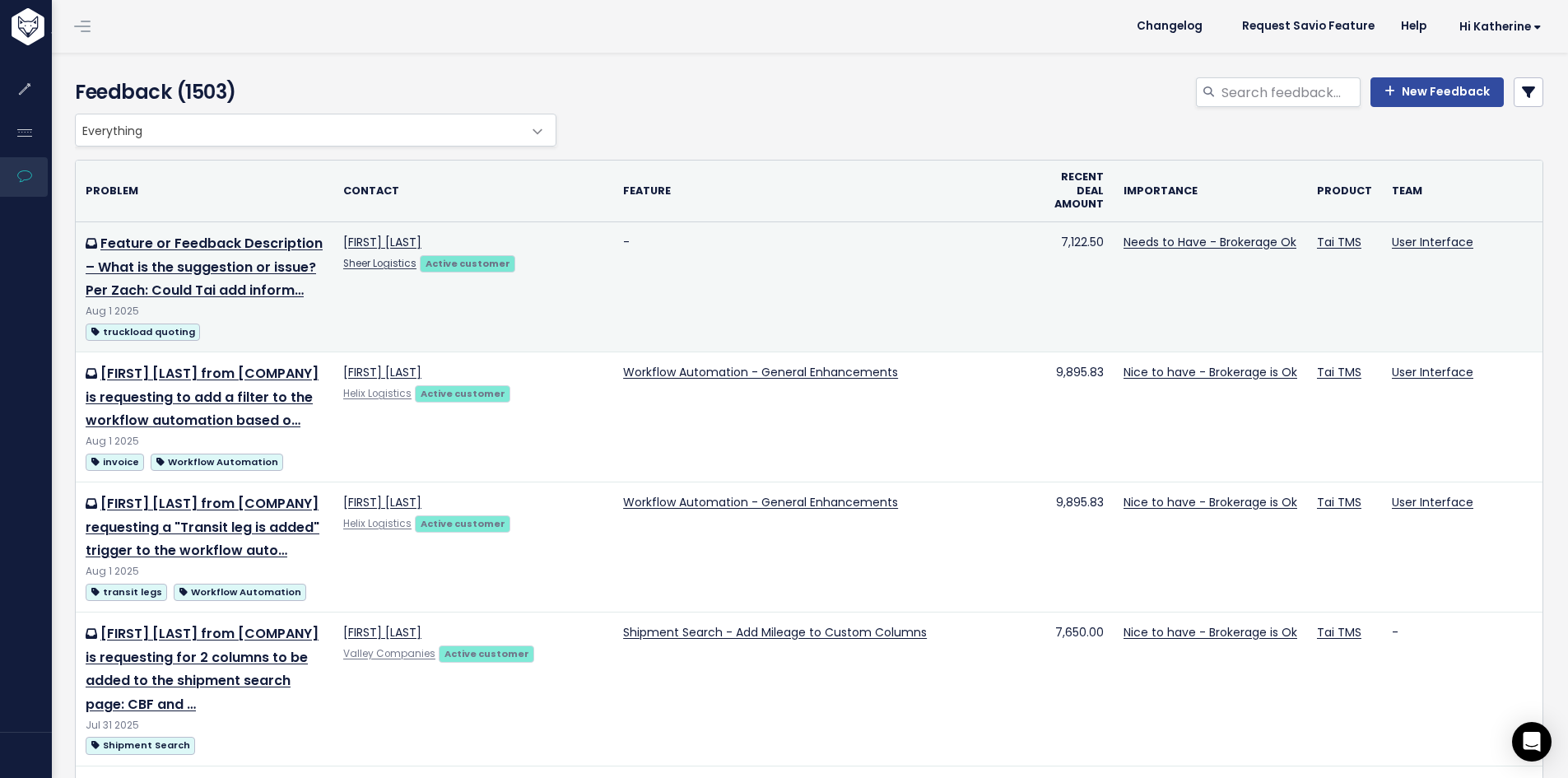 click on "[FIRST] [LAST]
[COMPANY]
Active customer" at bounding box center (473, 287) 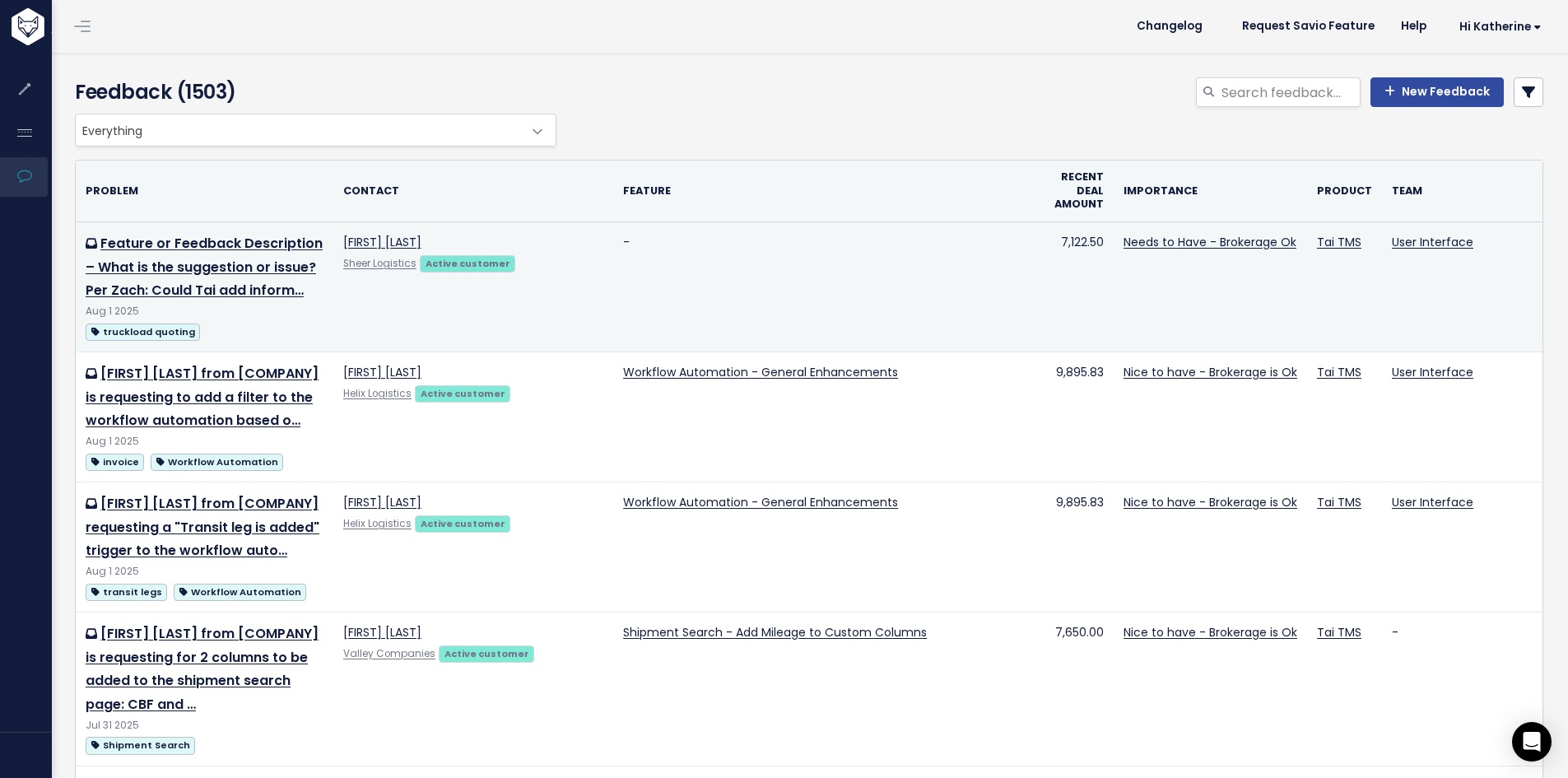 click on "-" at bounding box center [822, 287] 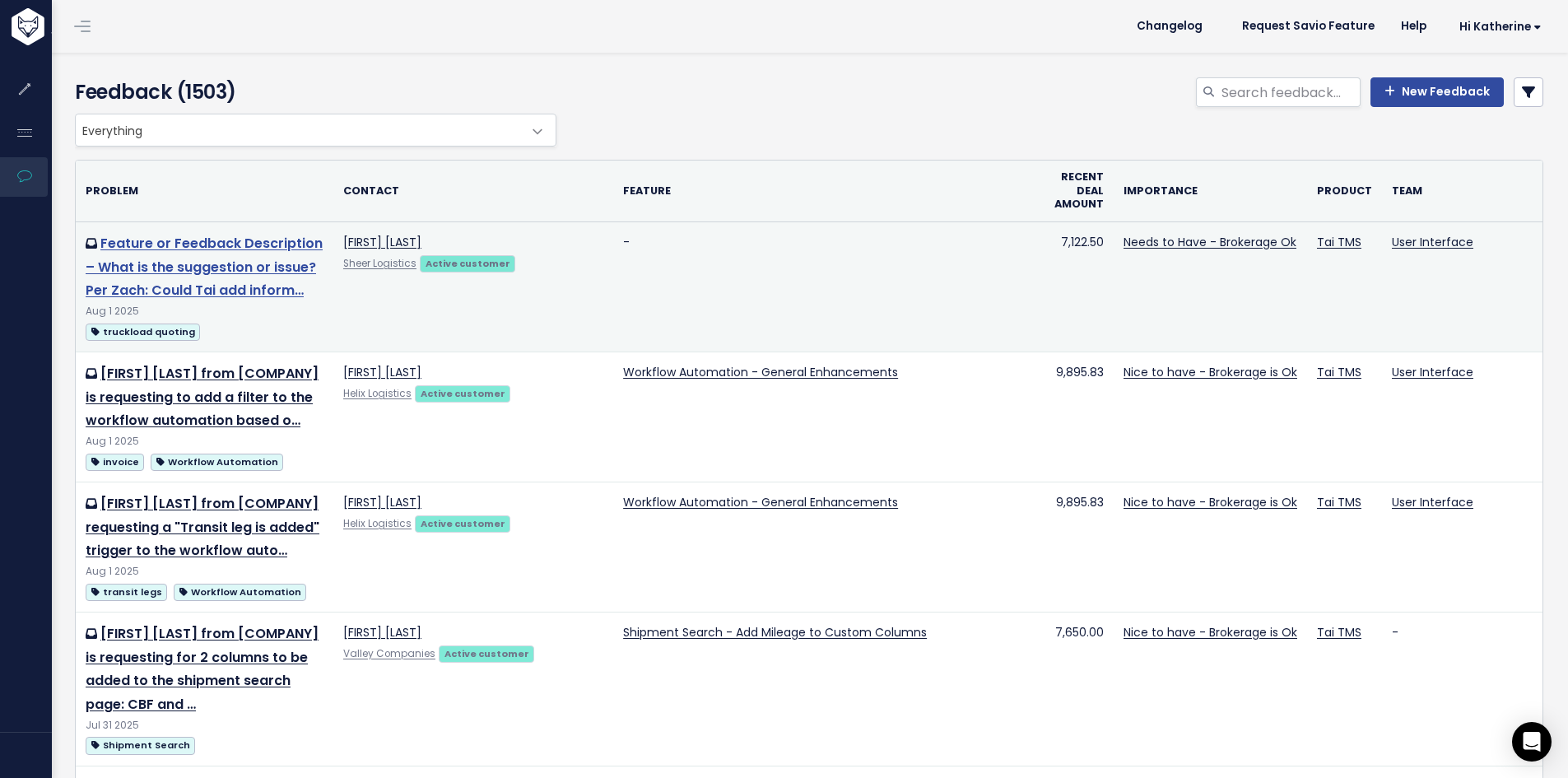 click on "Feature or Feedback Description –
What is the suggestion or issue?
Per Zach: Could Tai add inform…" at bounding box center [204, 267] 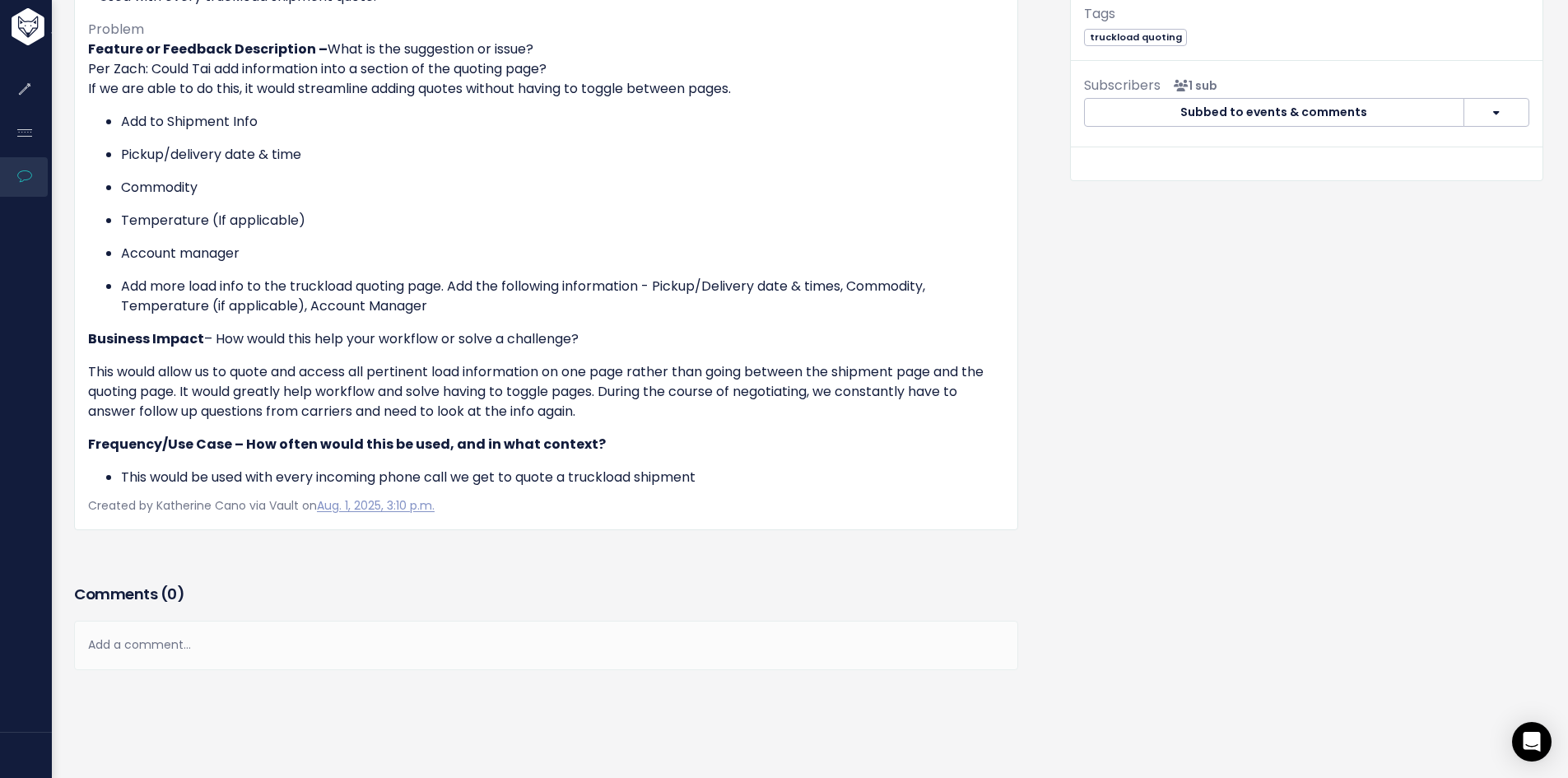 scroll, scrollTop: 494, scrollLeft: 0, axis: vertical 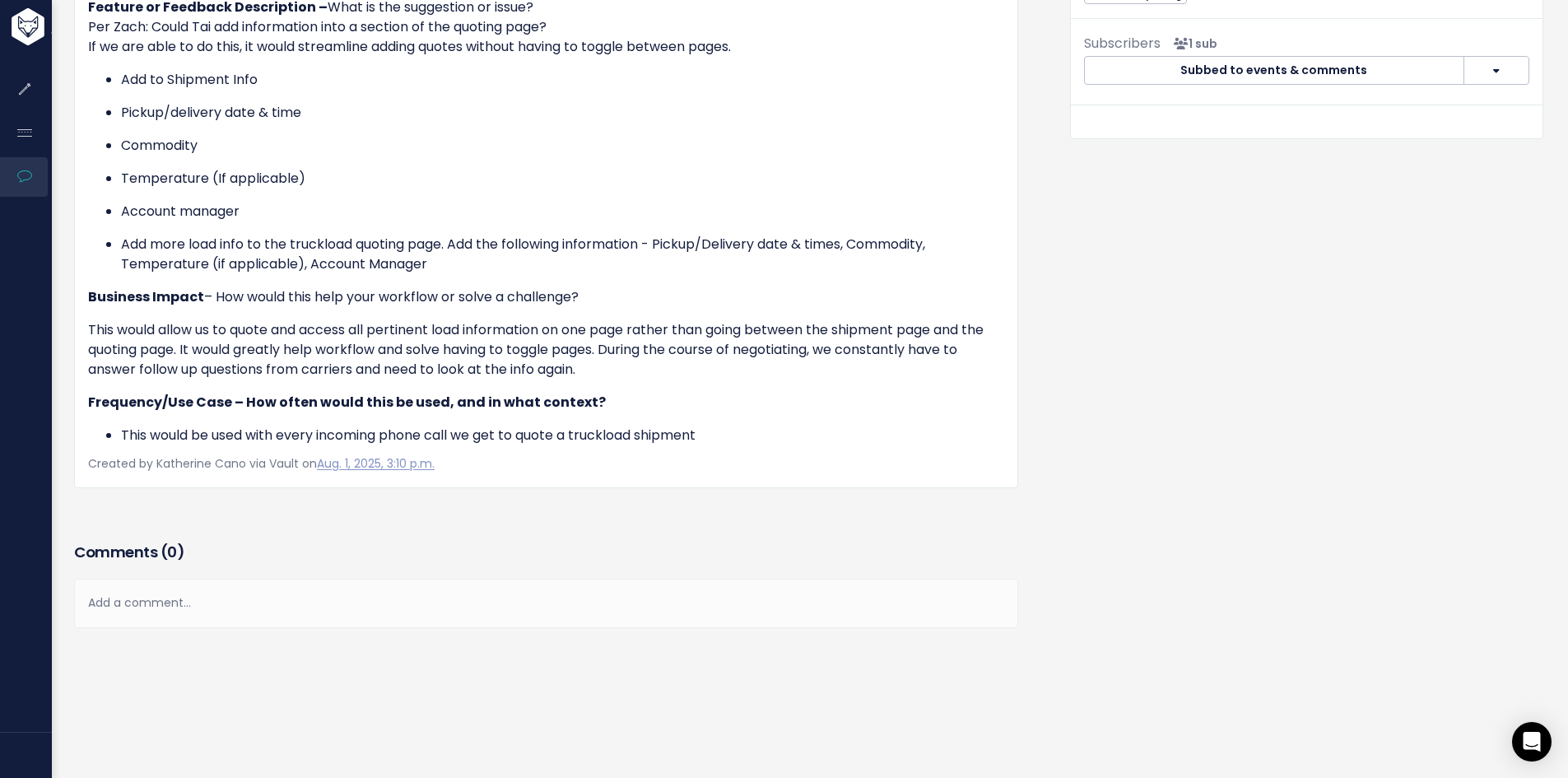 click on "Add a comment..." at bounding box center (546, 603) 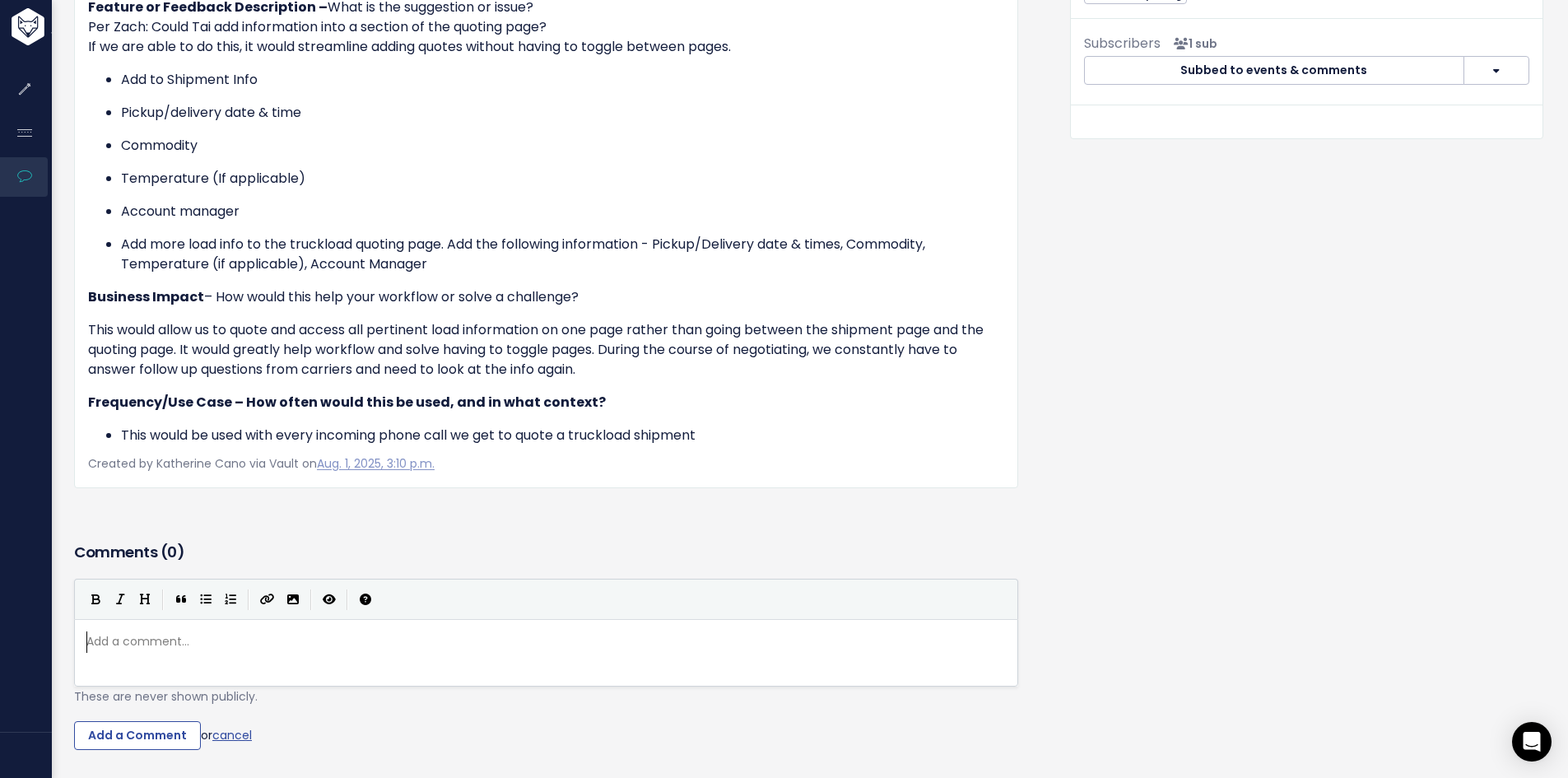 scroll, scrollTop: 2, scrollLeft: 0, axis: vertical 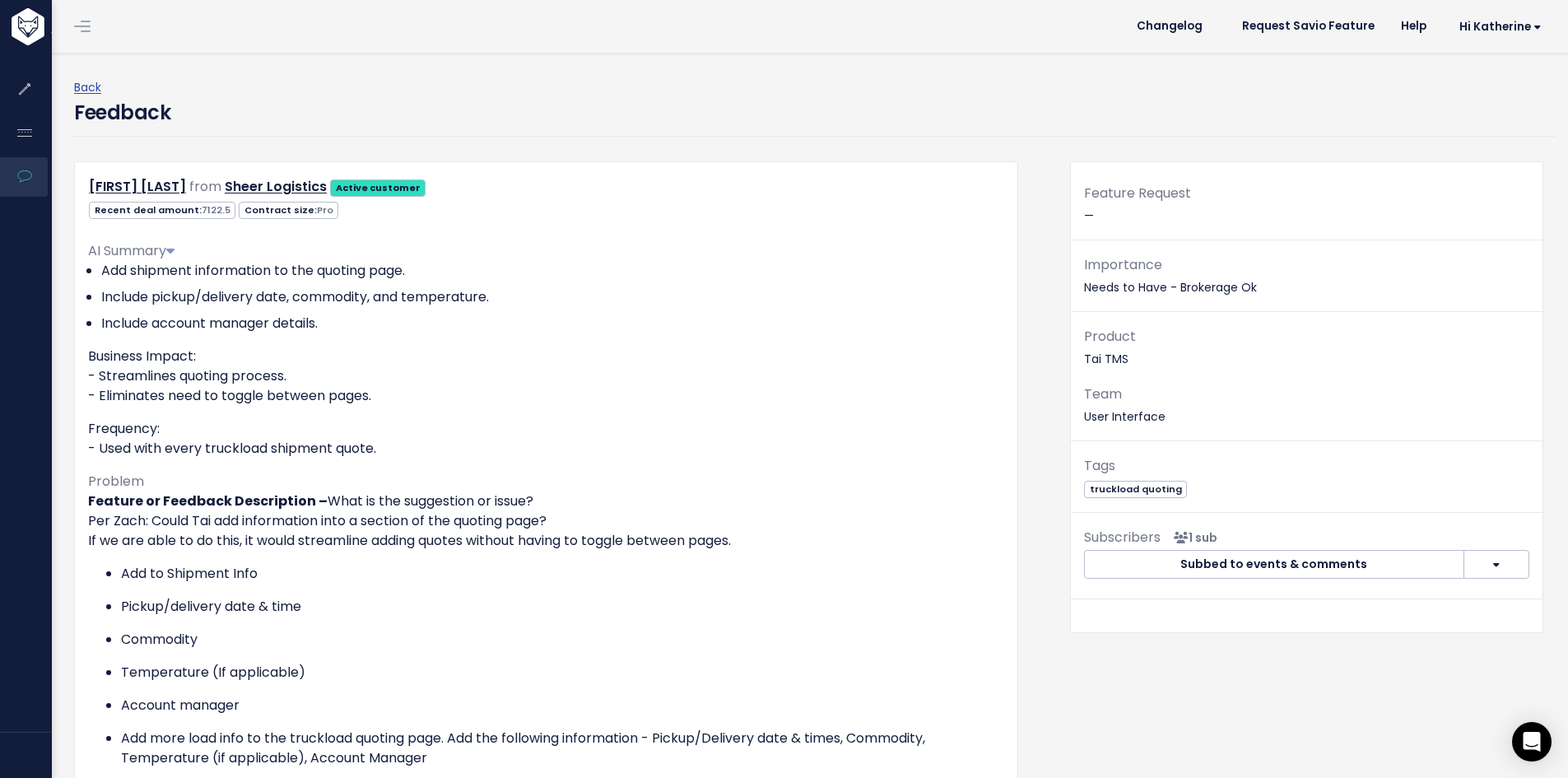 click on "Importance
Needs to Have - Brokerage Ok" at bounding box center (1306, 282) 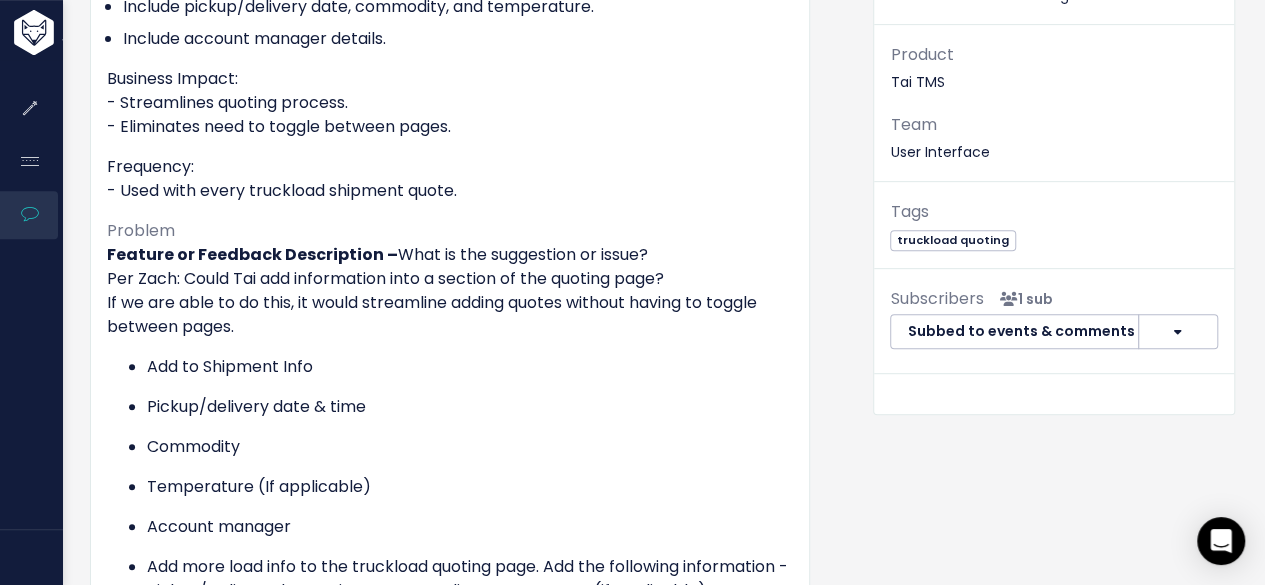 scroll, scrollTop: 400, scrollLeft: 0, axis: vertical 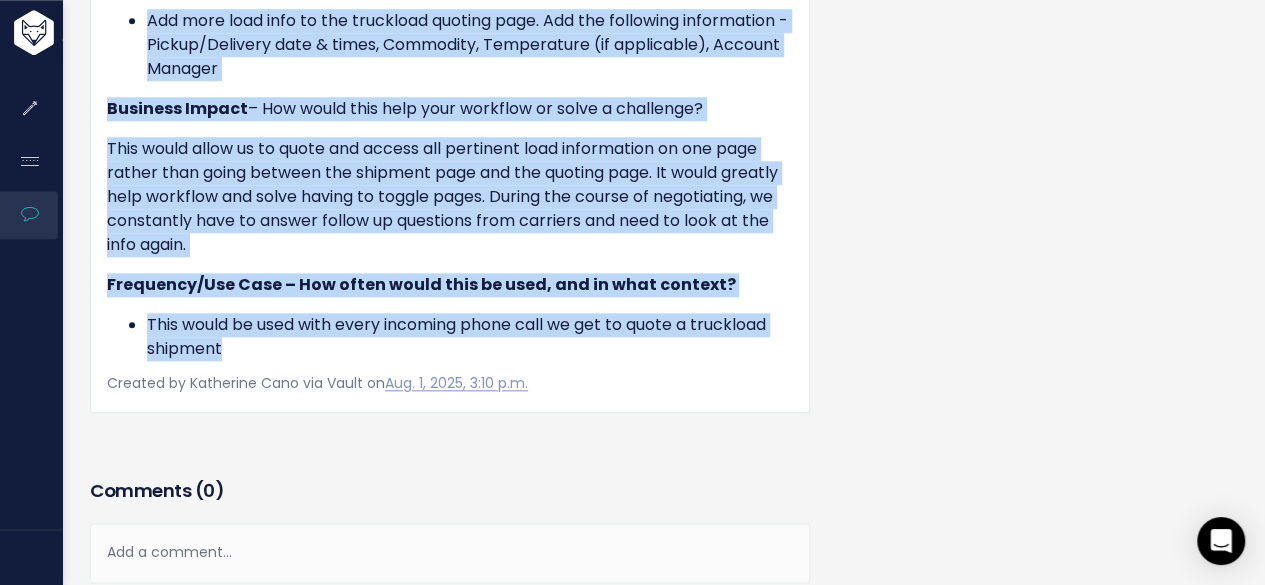 drag, startPoint x: 106, startPoint y: 215, endPoint x: 329, endPoint y: 357, distance: 264.37283 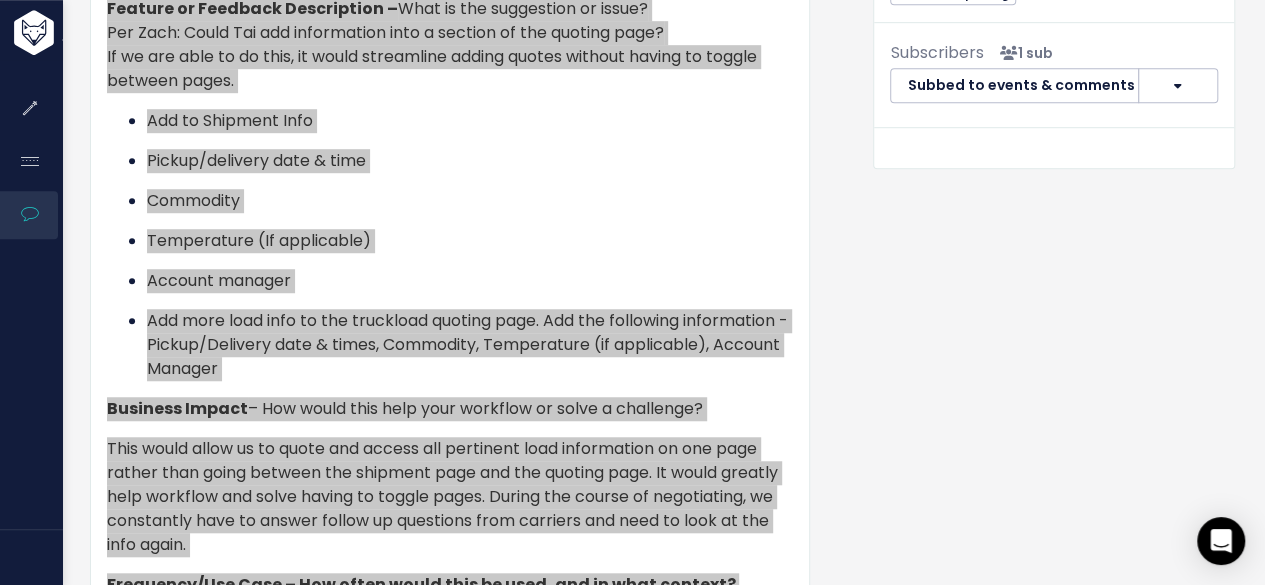scroll, scrollTop: 500, scrollLeft: 0, axis: vertical 